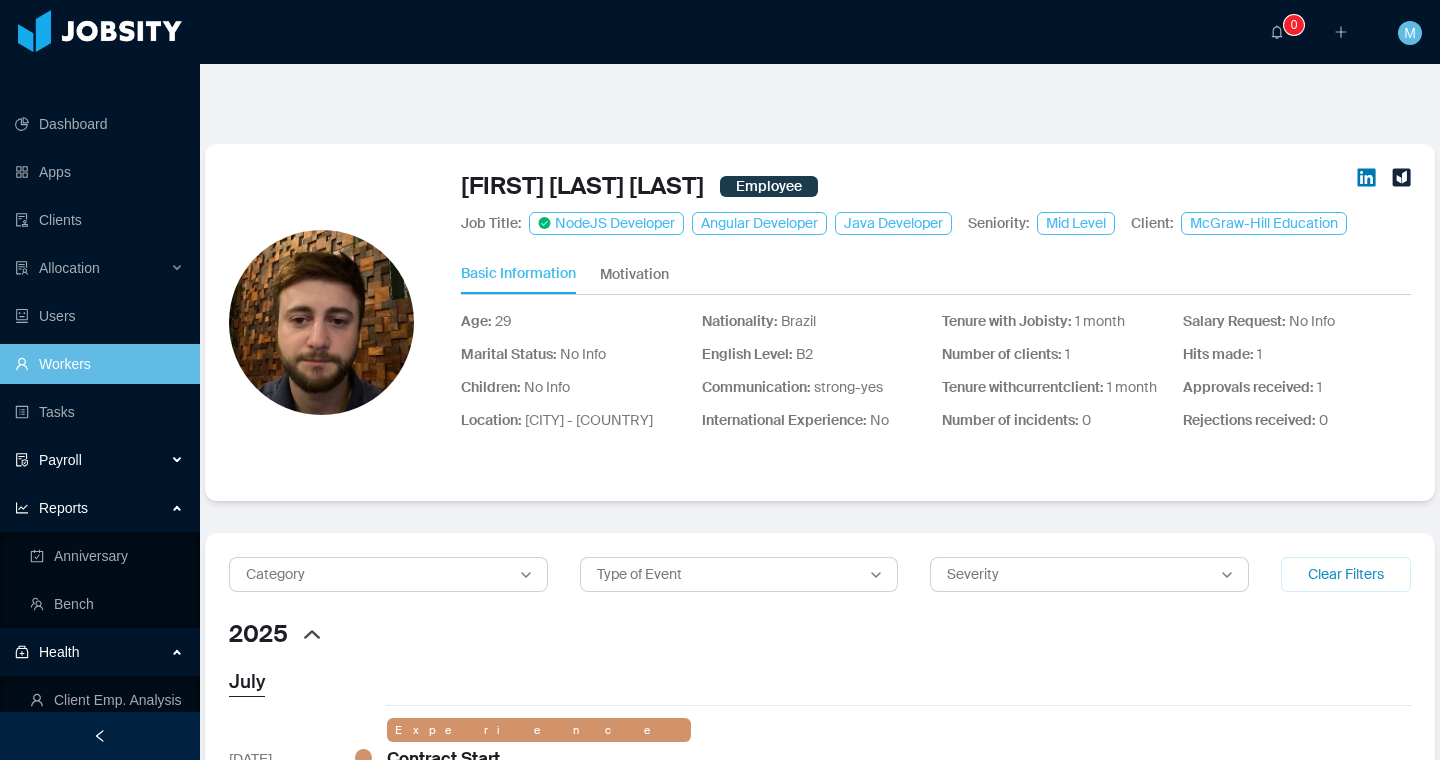 scroll, scrollTop: 0, scrollLeft: 0, axis: both 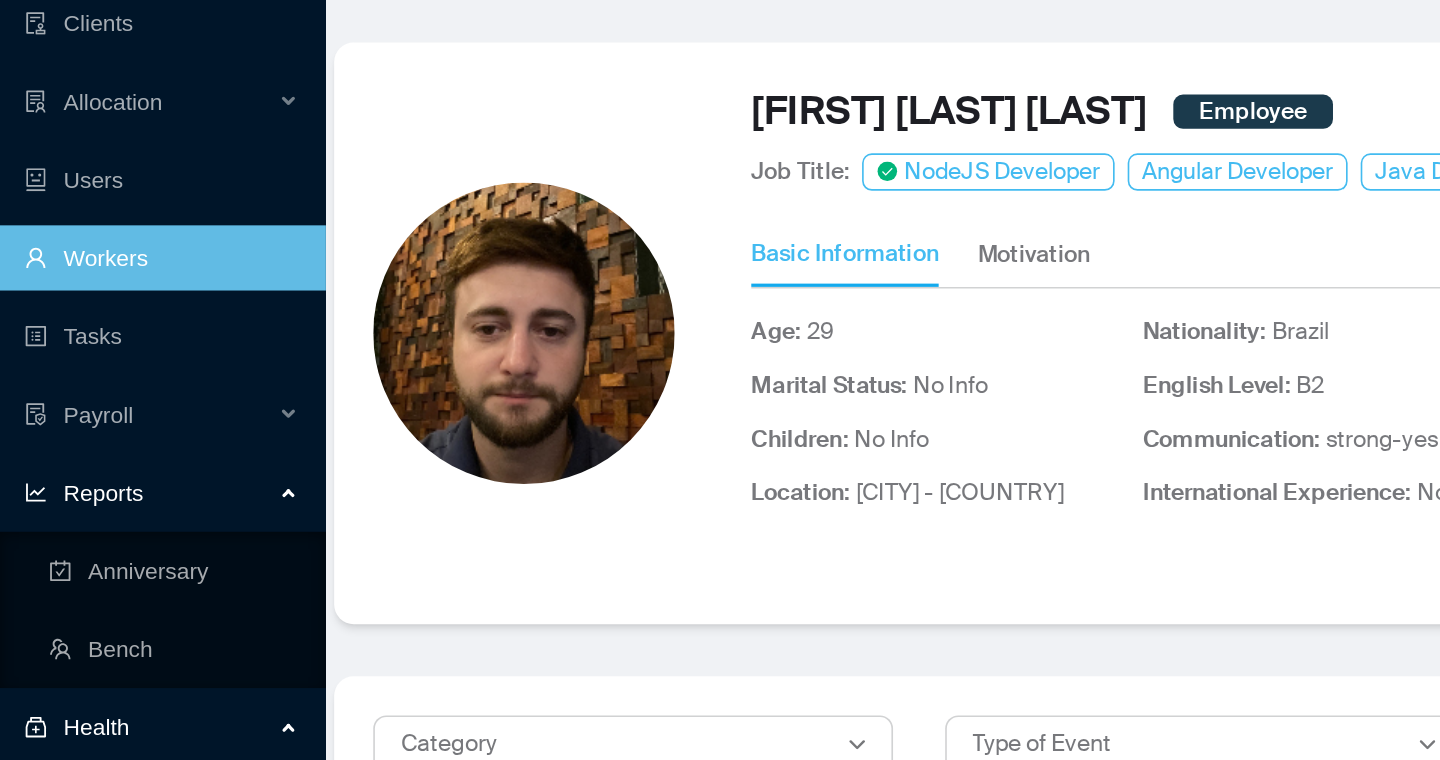 click on "Workers" at bounding box center (99, 276) 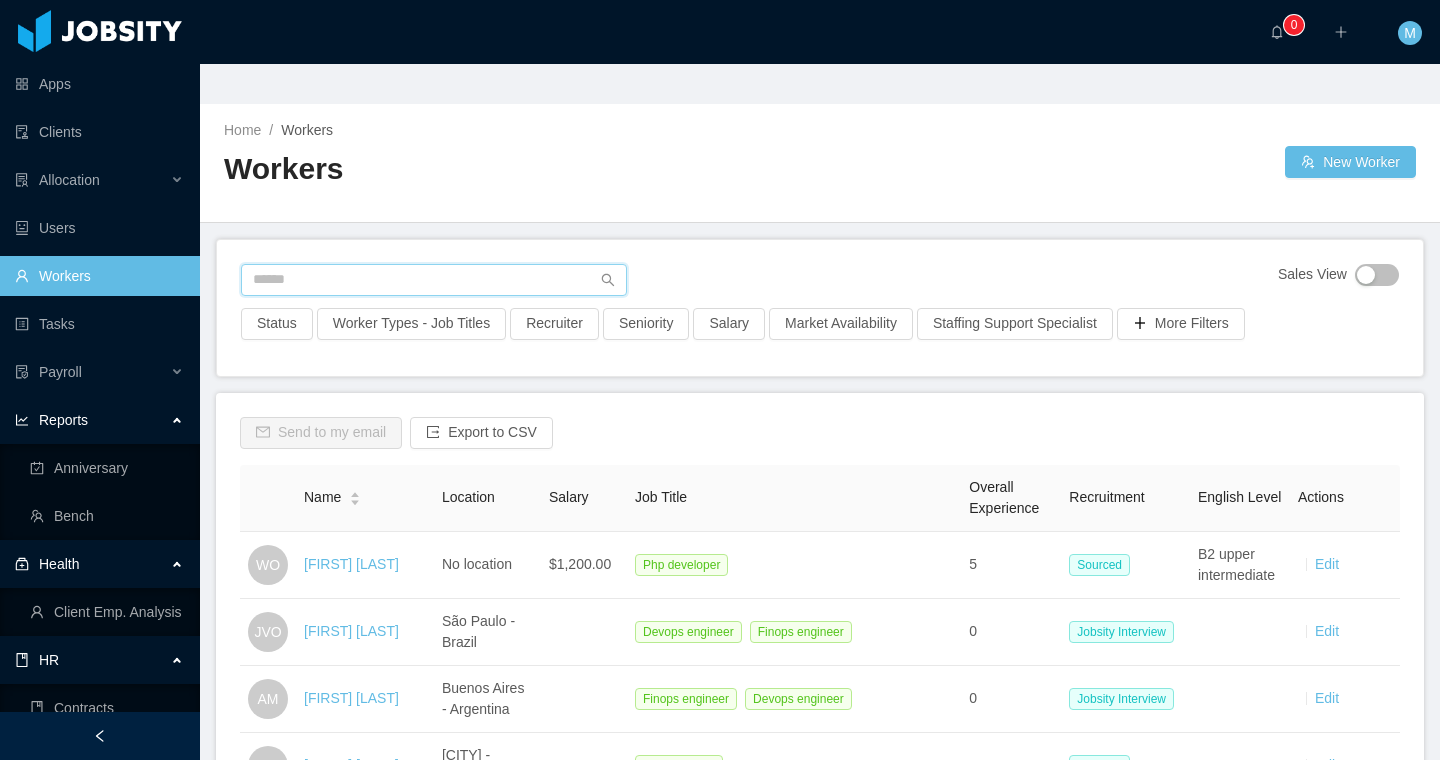 click at bounding box center (434, 280) 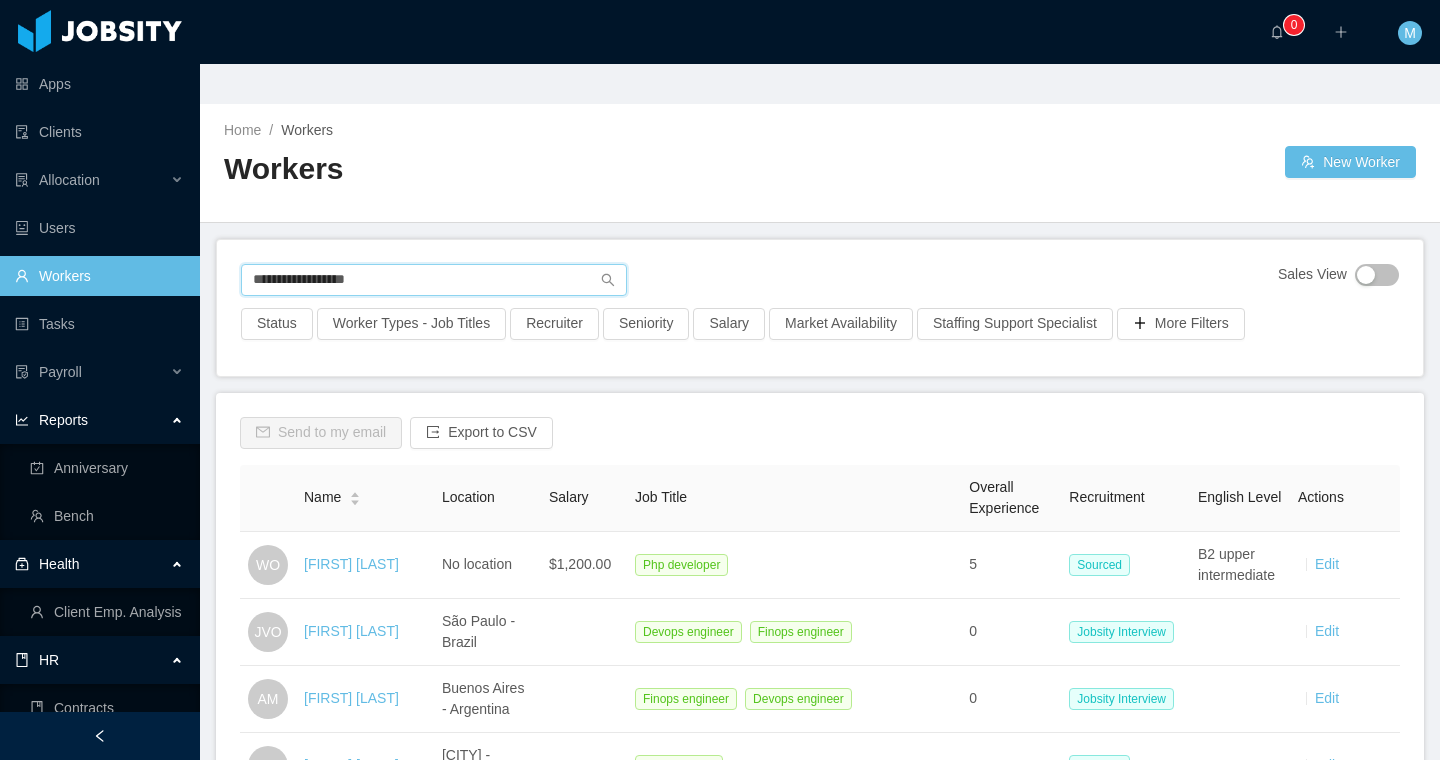 type on "**********" 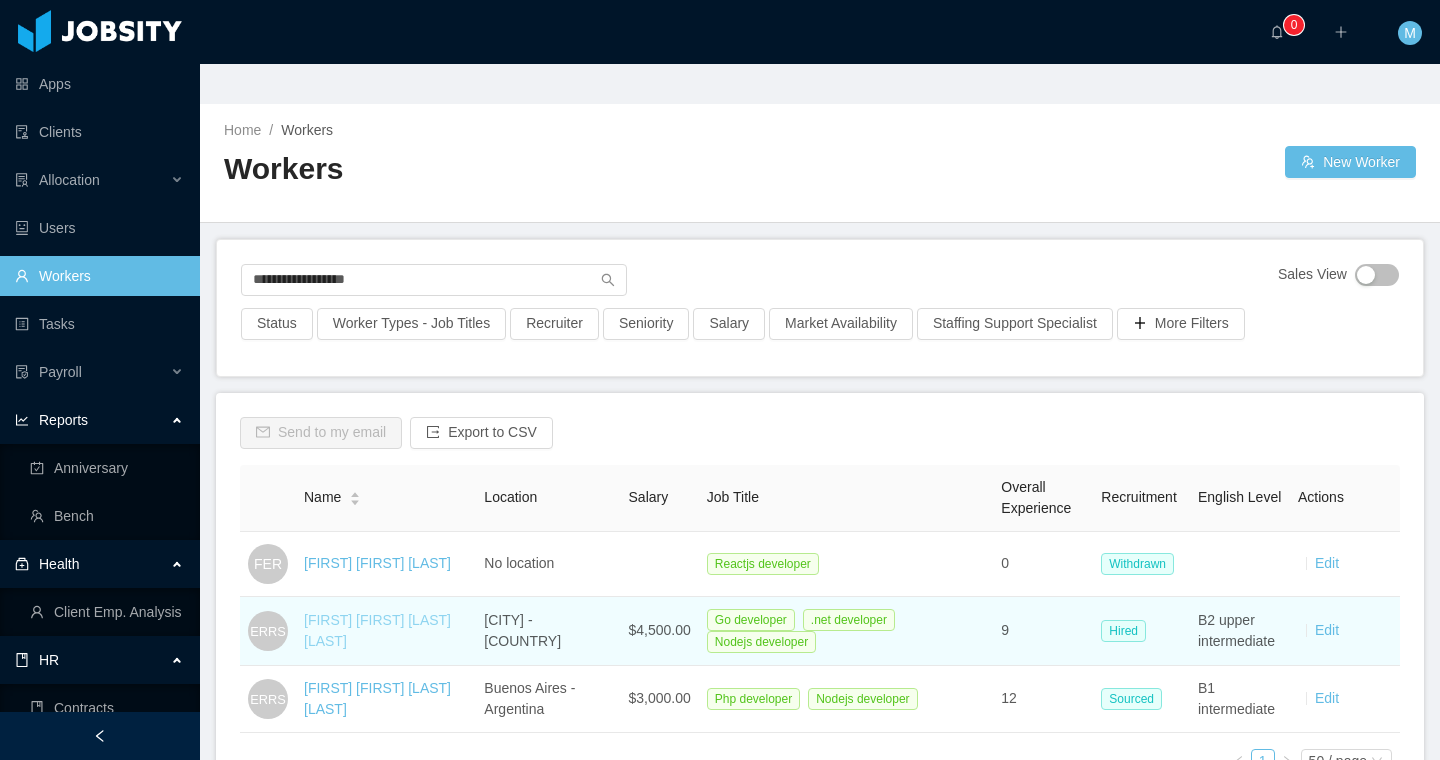 click on "[FIRST] [FIRST] [LAST] [LAST]" at bounding box center [377, 630] 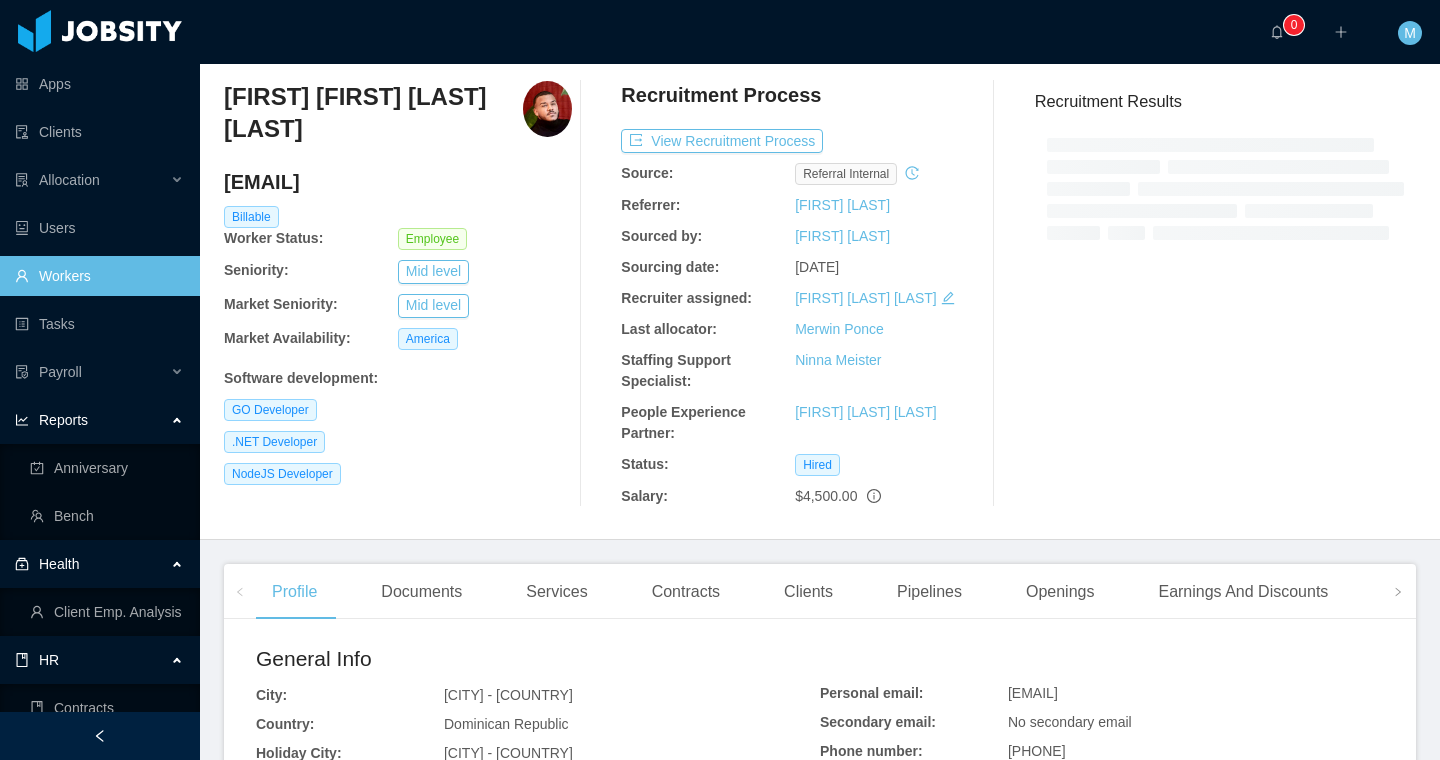 scroll, scrollTop: 110, scrollLeft: 0, axis: vertical 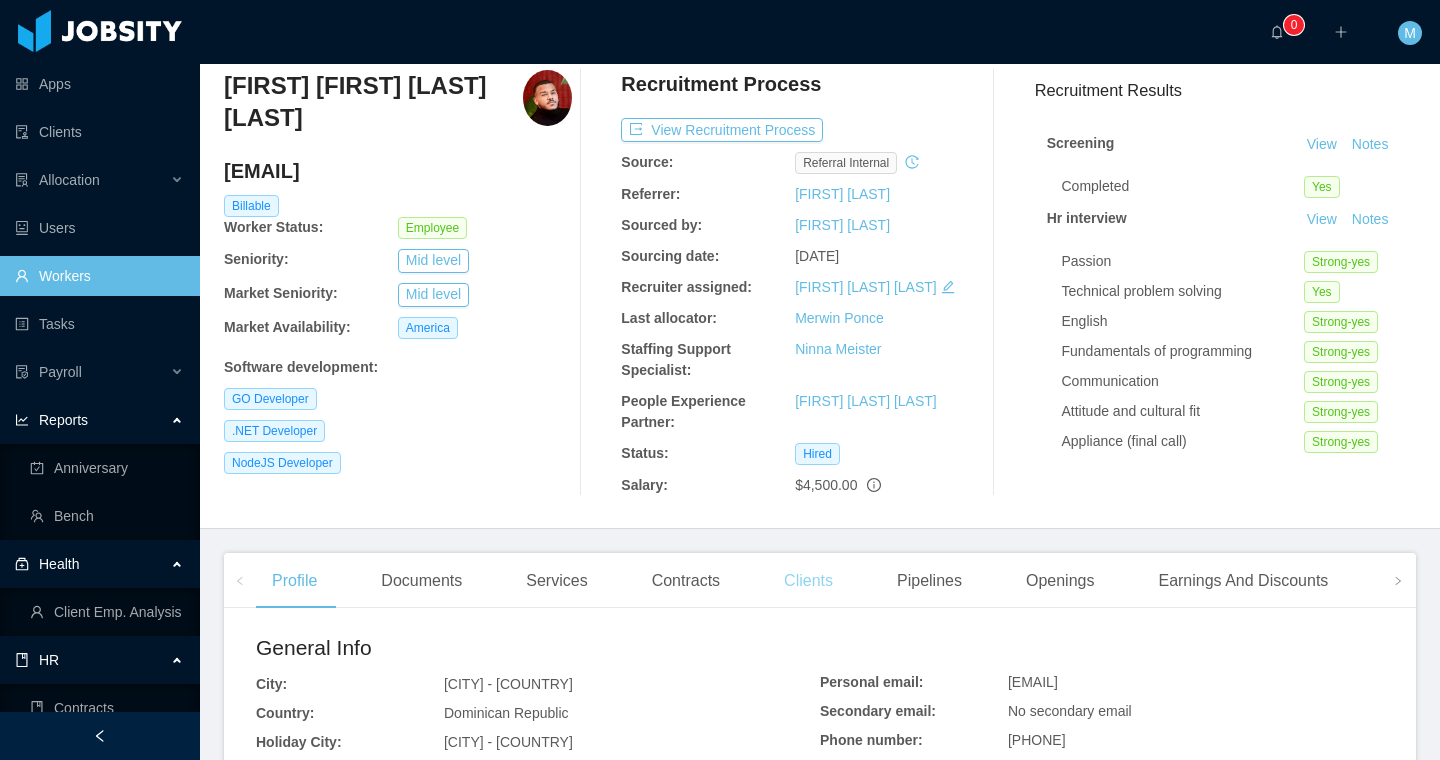 click on "Clients" at bounding box center (808, 581) 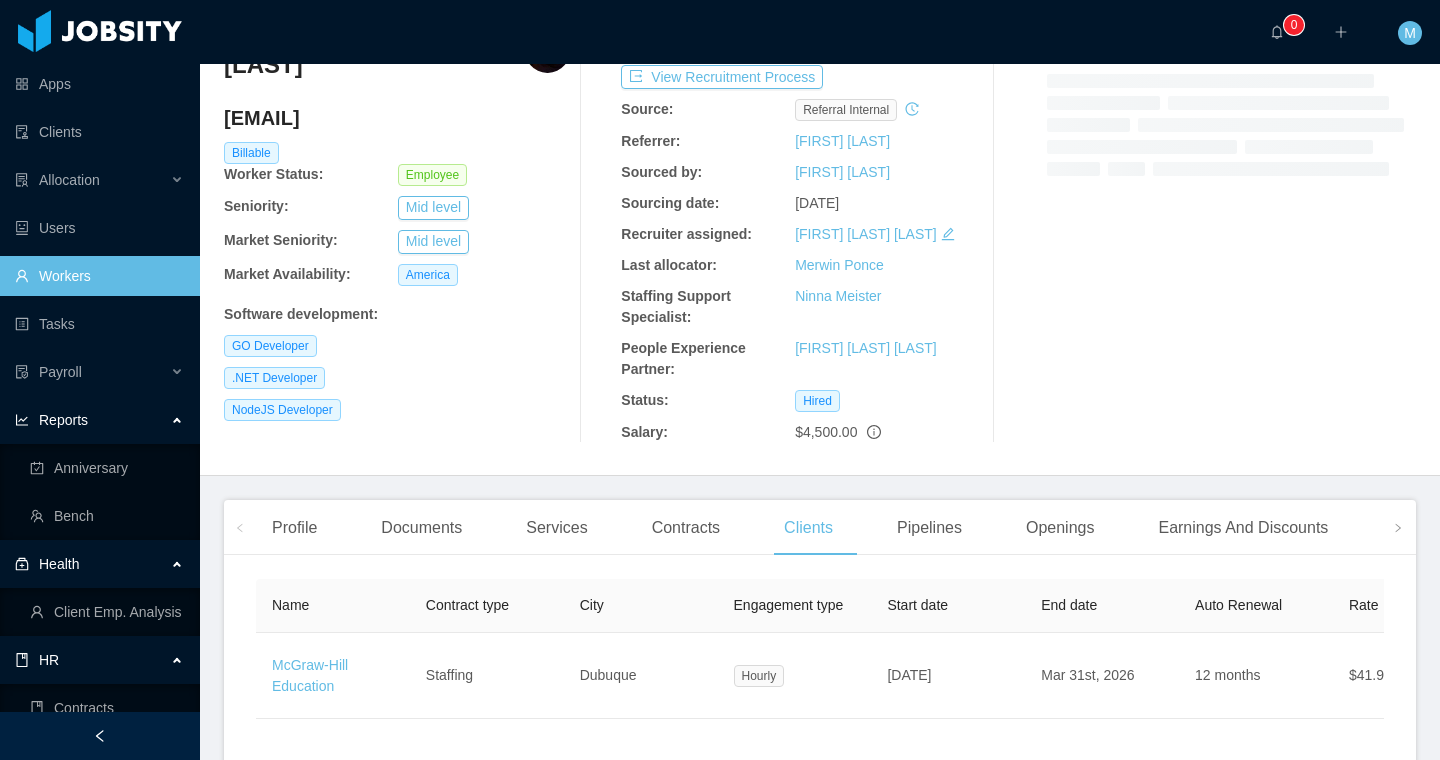 scroll, scrollTop: 191, scrollLeft: 0, axis: vertical 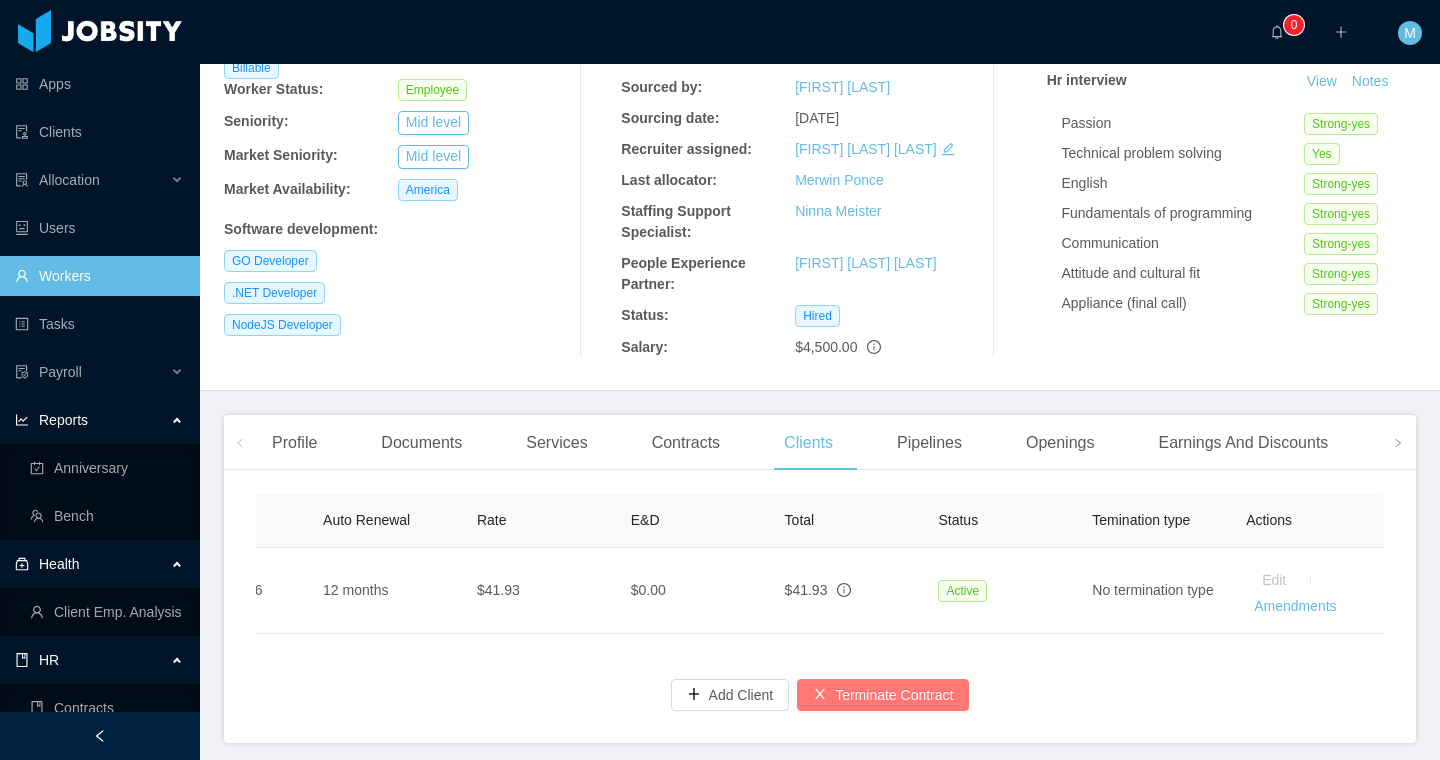 click on "Terminate Contract" at bounding box center (883, 695) 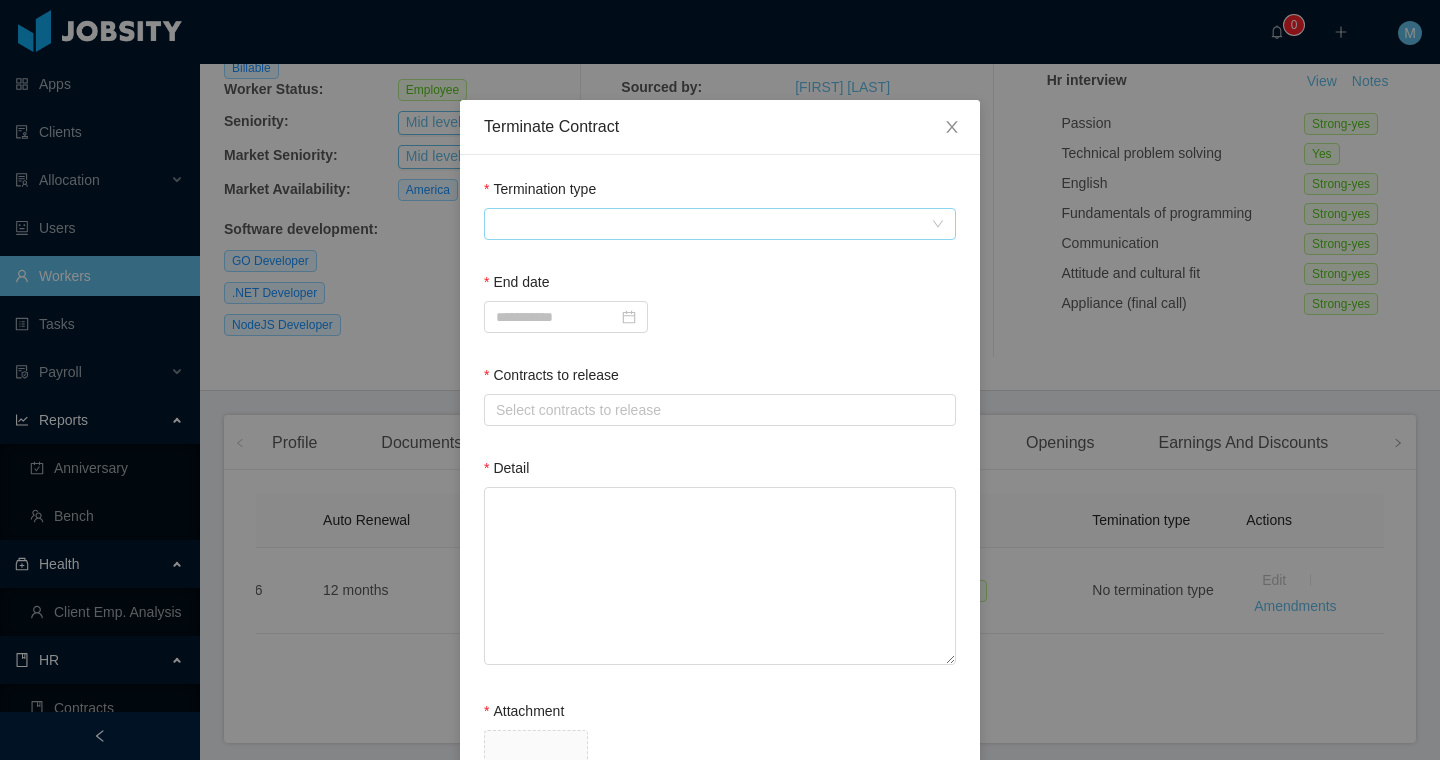 click at bounding box center [713, 224] 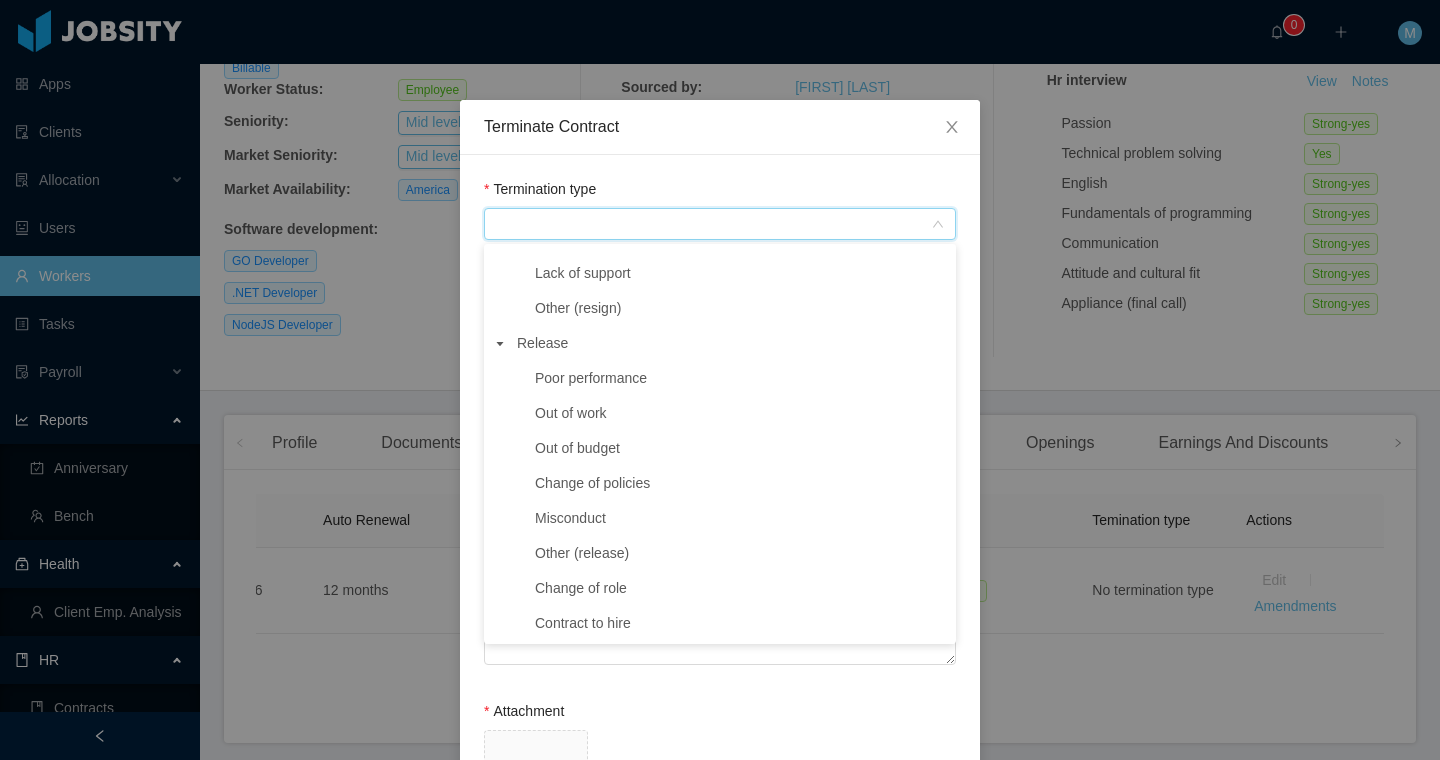 scroll, scrollTop: 269, scrollLeft: 0, axis: vertical 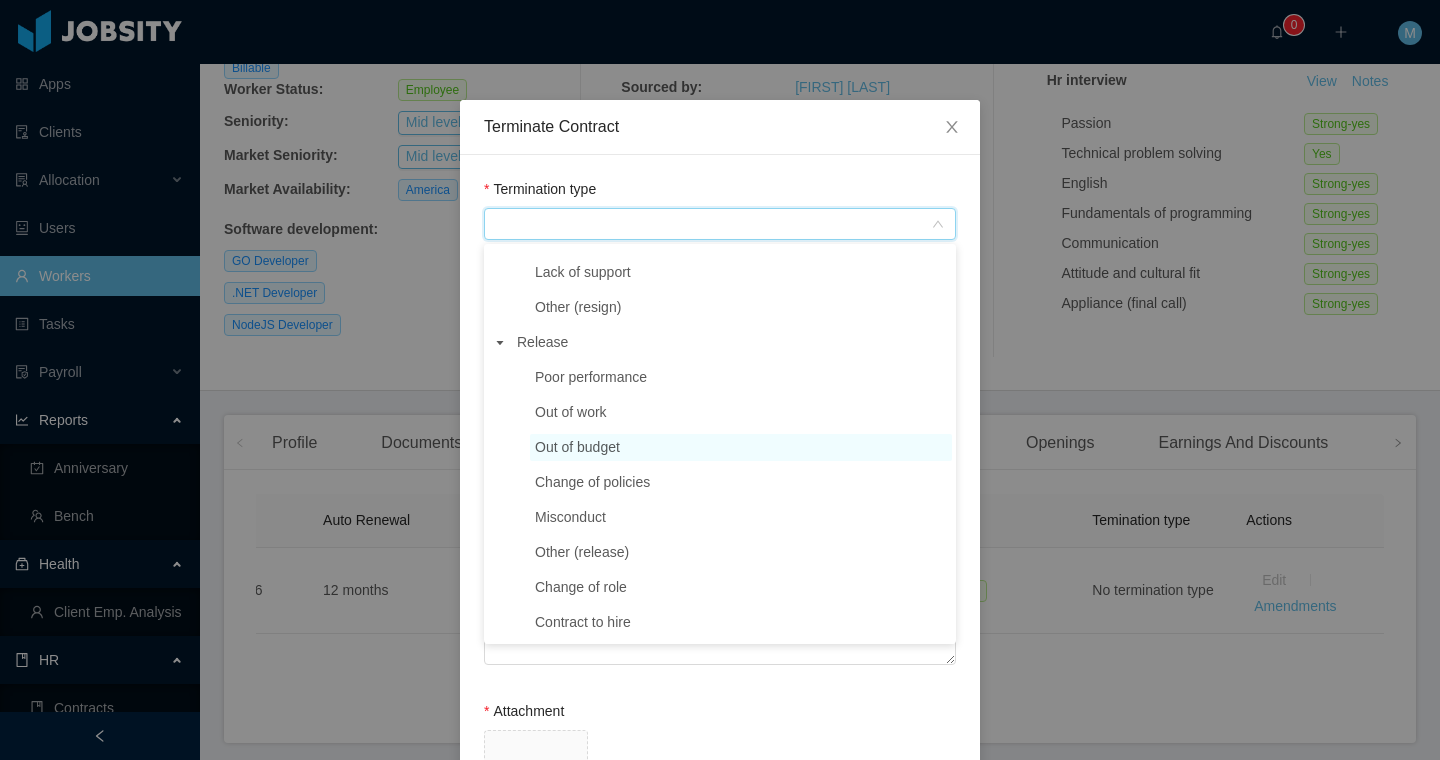 click on "Out of budget" at bounding box center [577, 447] 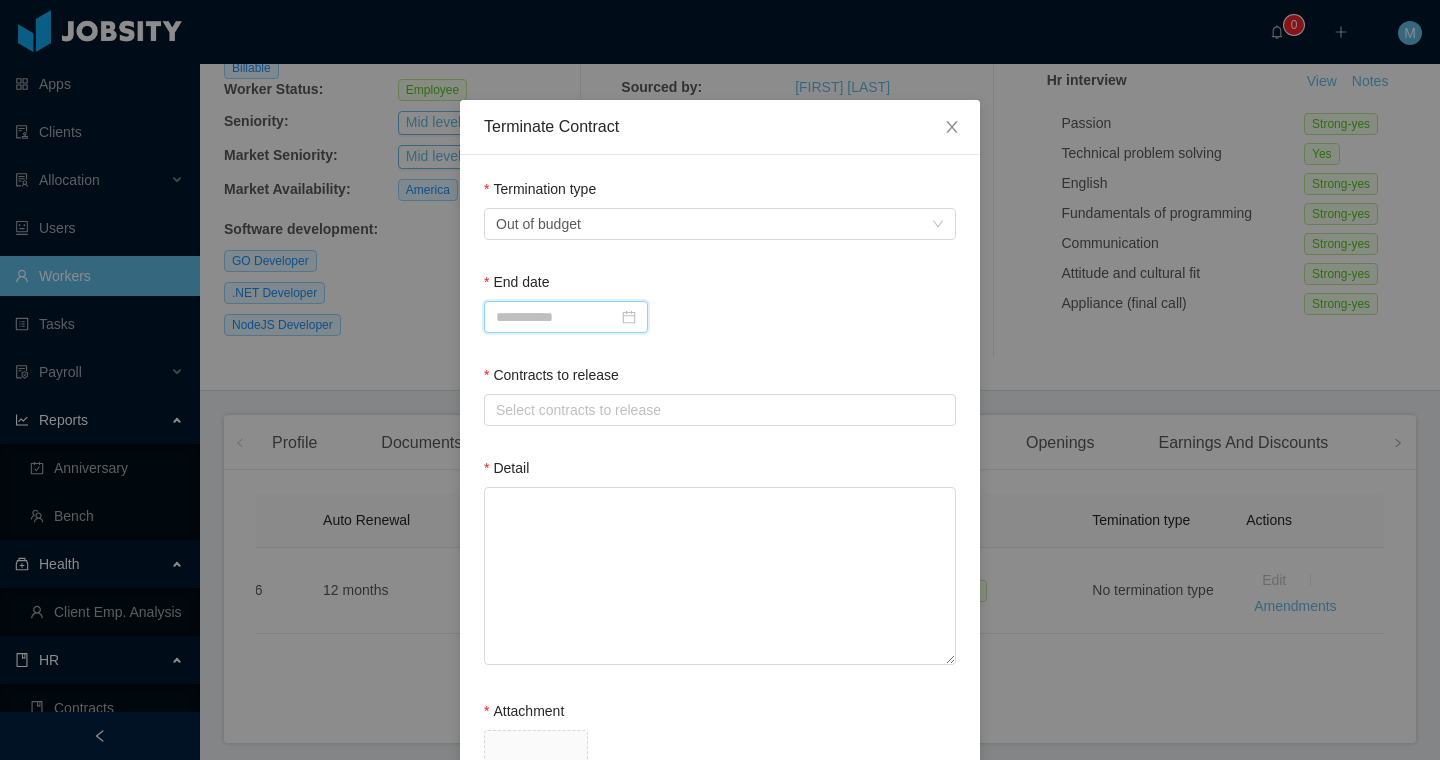 click at bounding box center [566, 317] 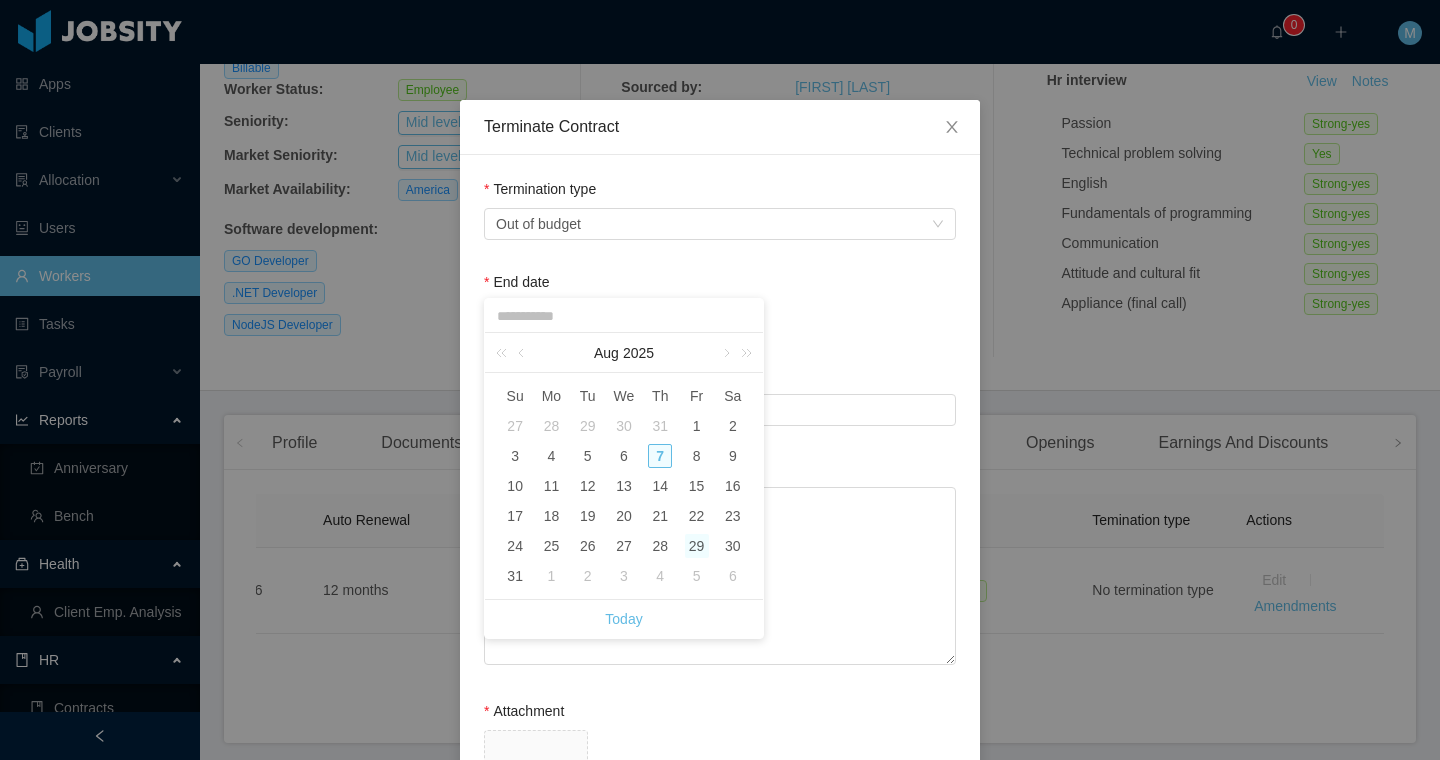 click on "29" at bounding box center (697, 546) 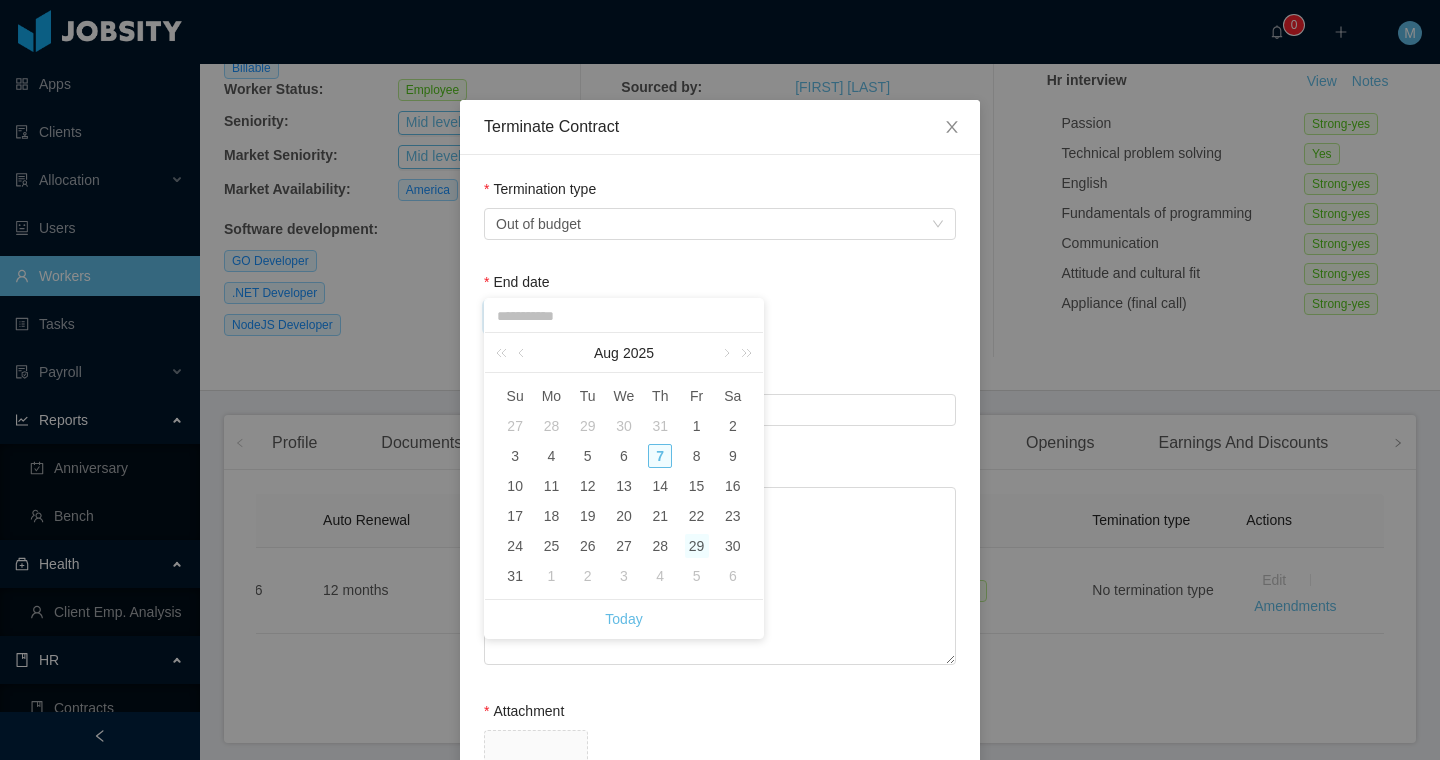 type on "**********" 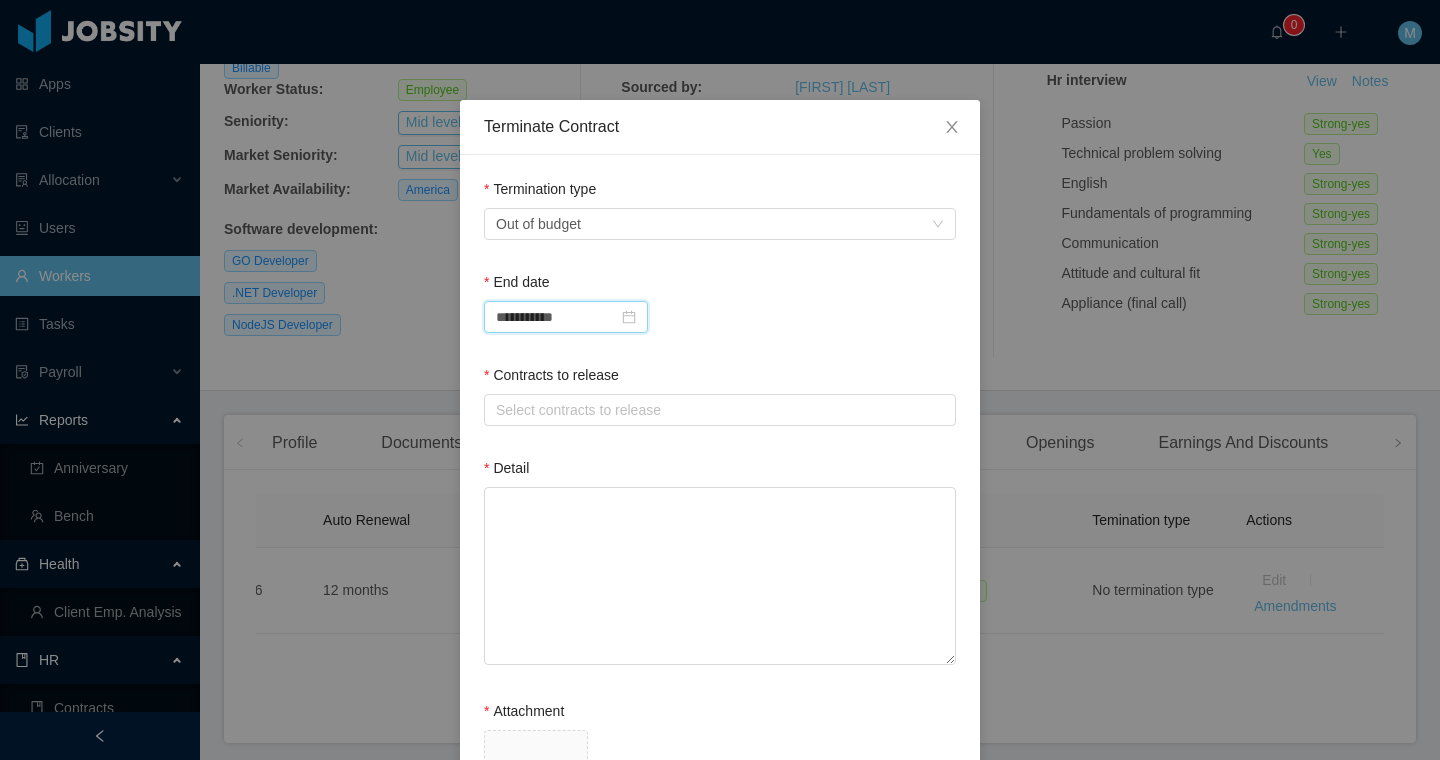 scroll, scrollTop: 51, scrollLeft: 0, axis: vertical 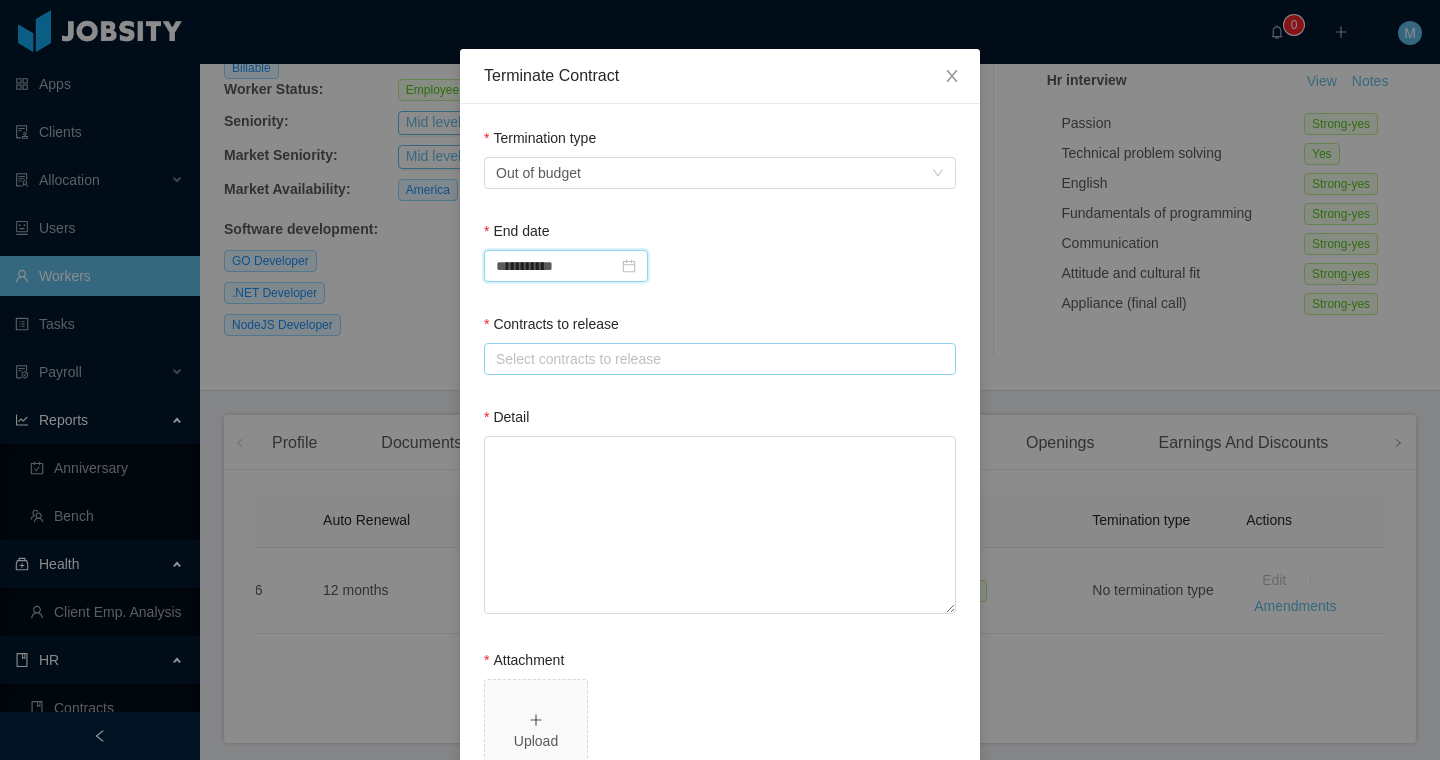 click on "Select contracts to release" at bounding box center [715, 359] 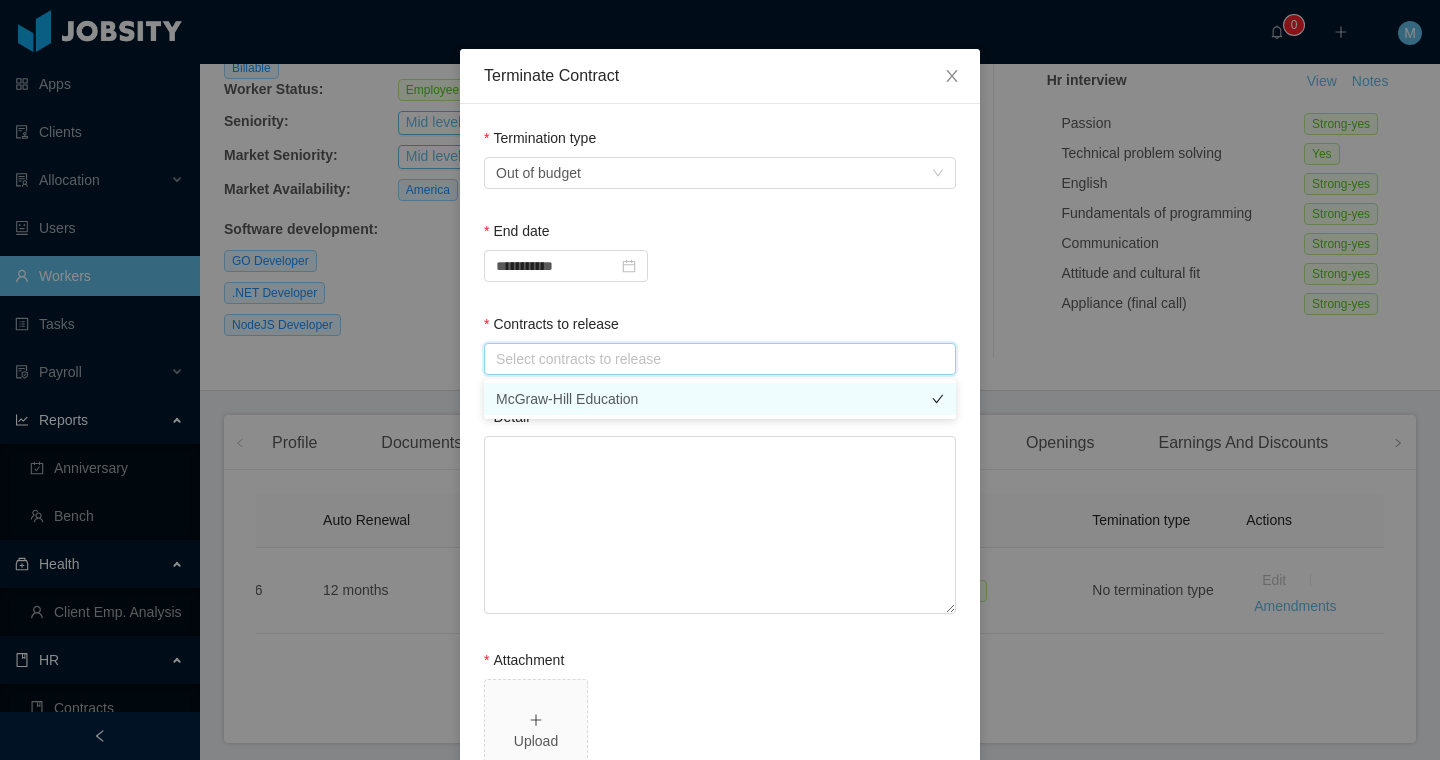 click on "McGraw-Hill Education" at bounding box center (720, 399) 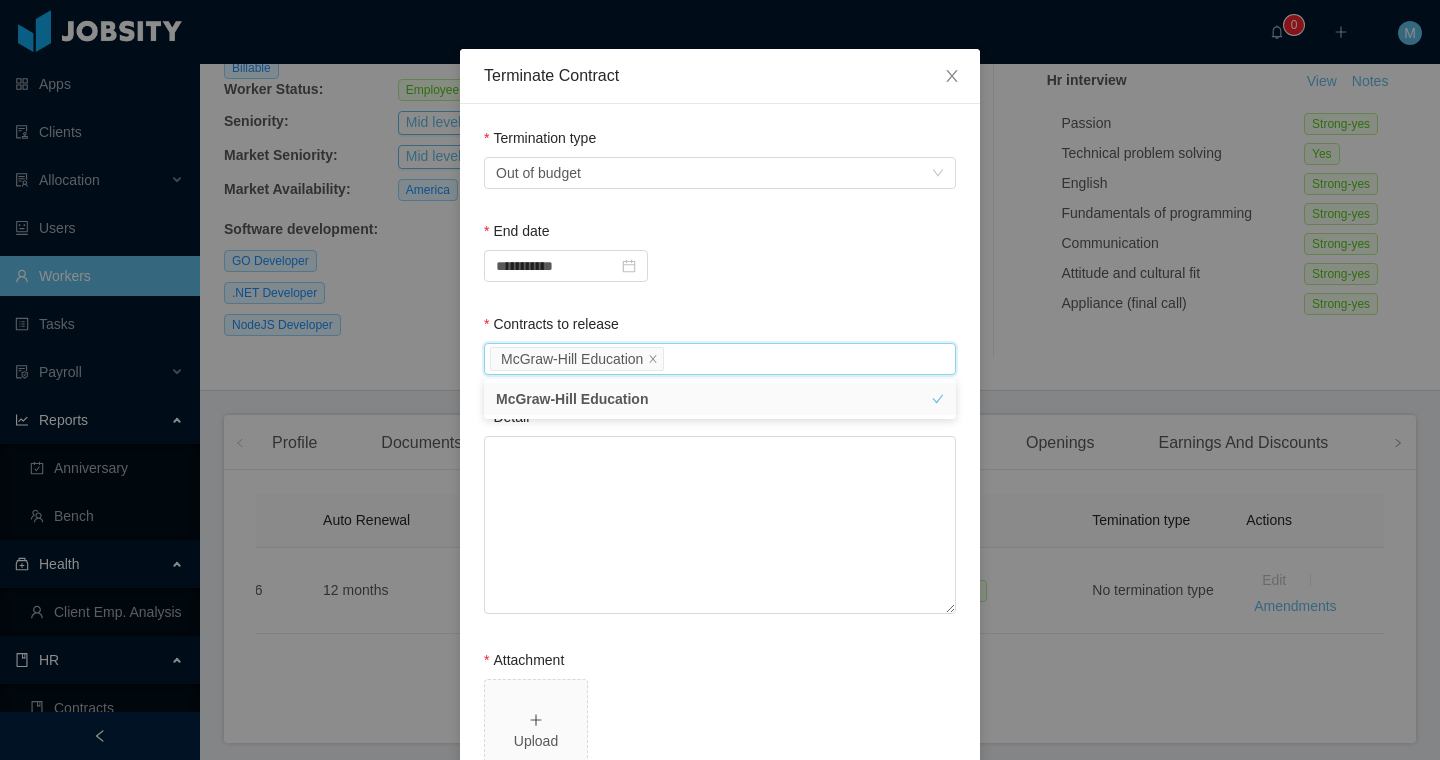 click on "Detail" at bounding box center [720, 421] 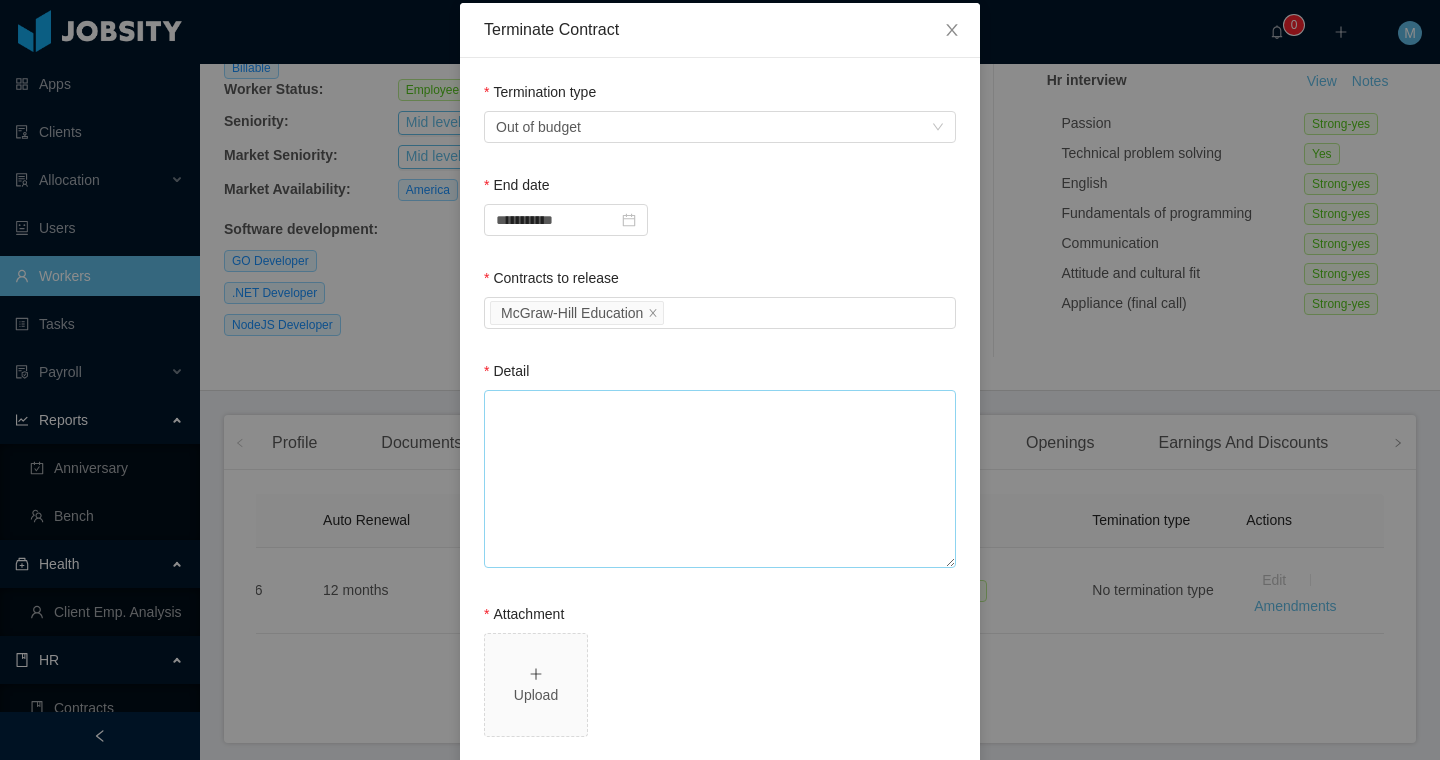 scroll, scrollTop: 121, scrollLeft: 0, axis: vertical 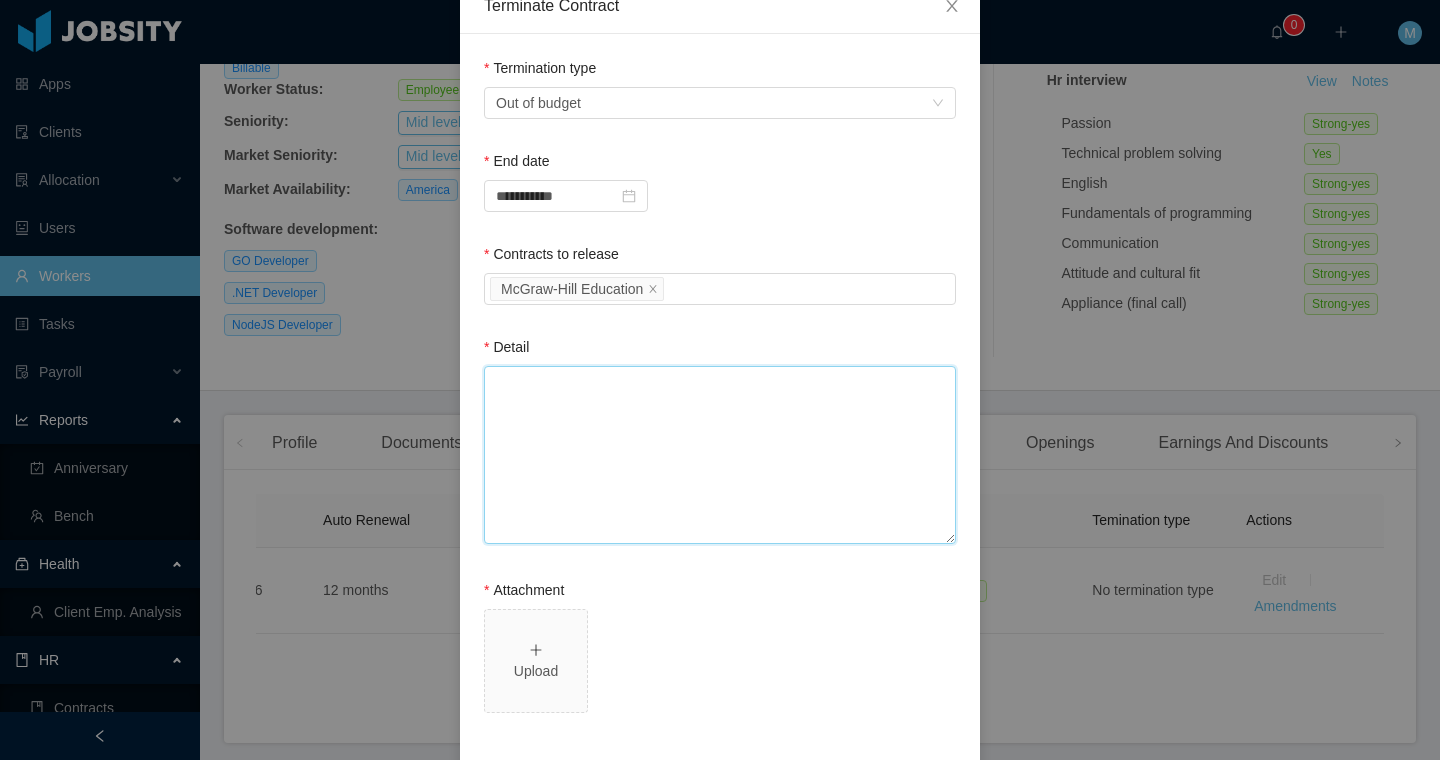 click on "Detail" at bounding box center [720, 455] 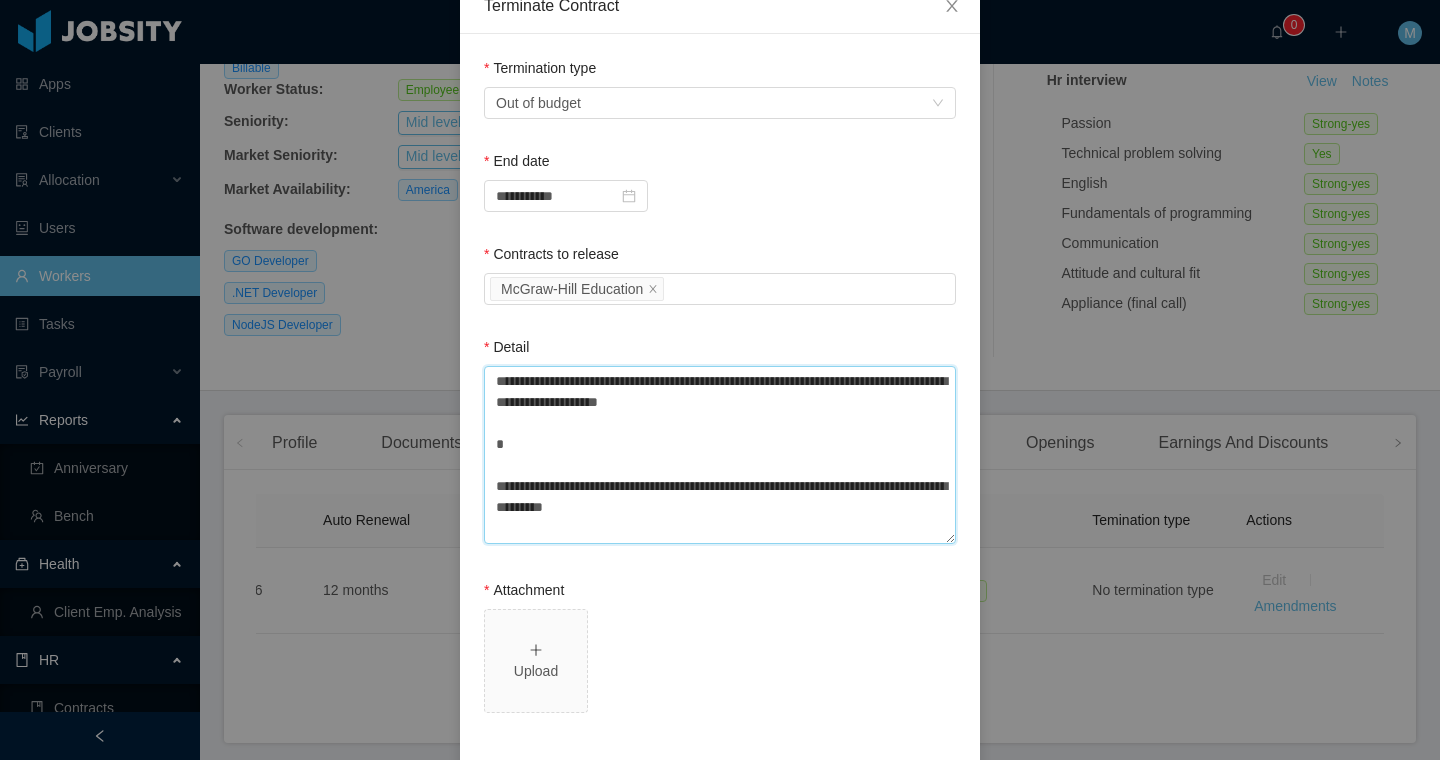 click on "**********" at bounding box center (720, 455) 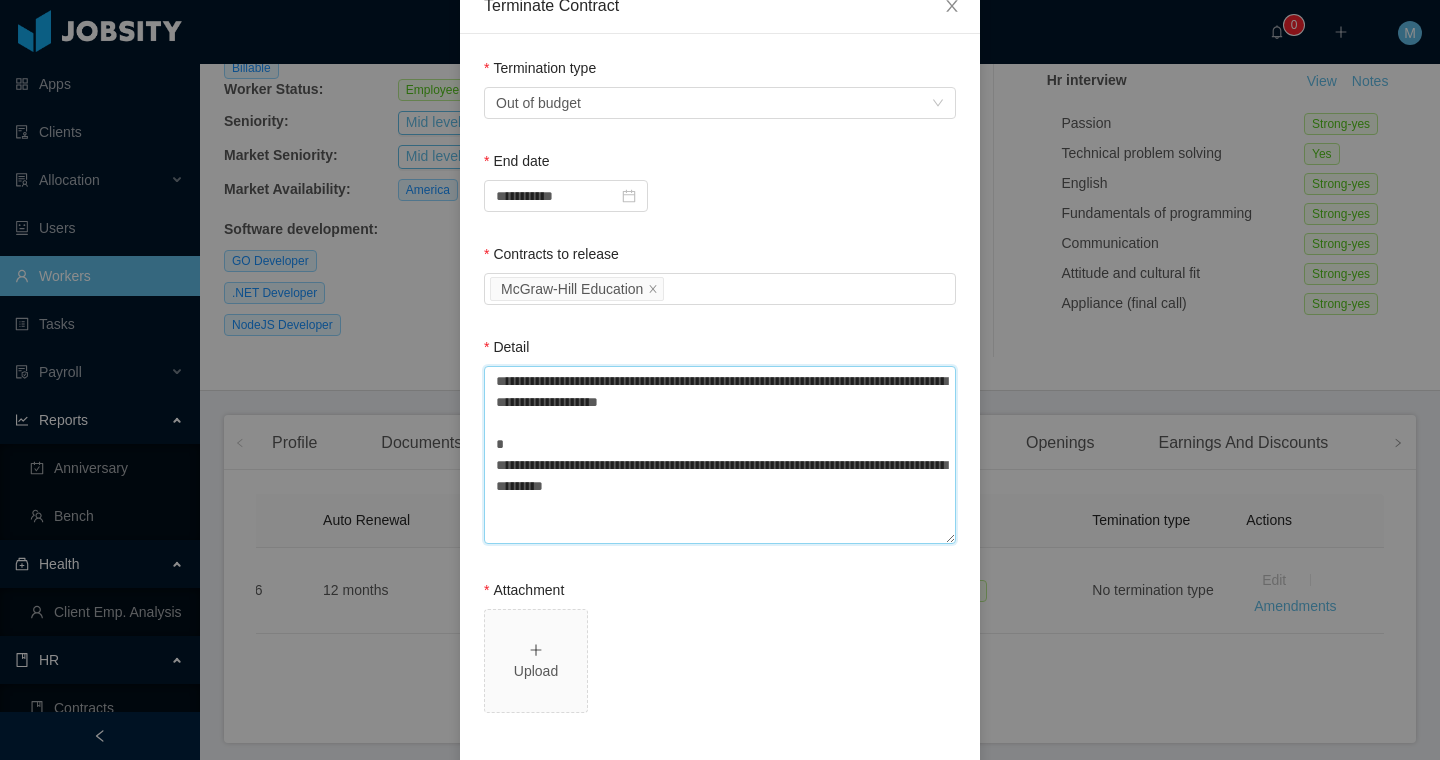 type 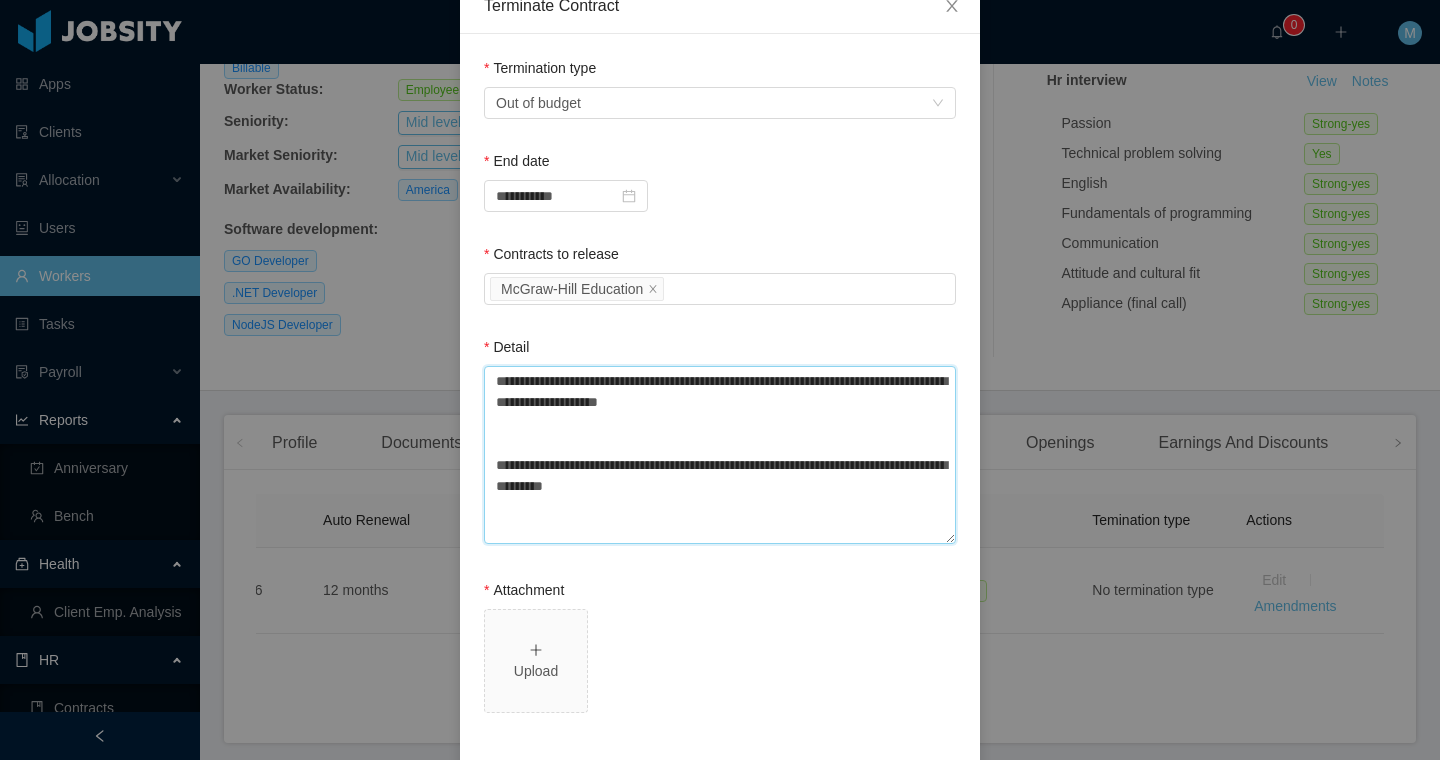 type 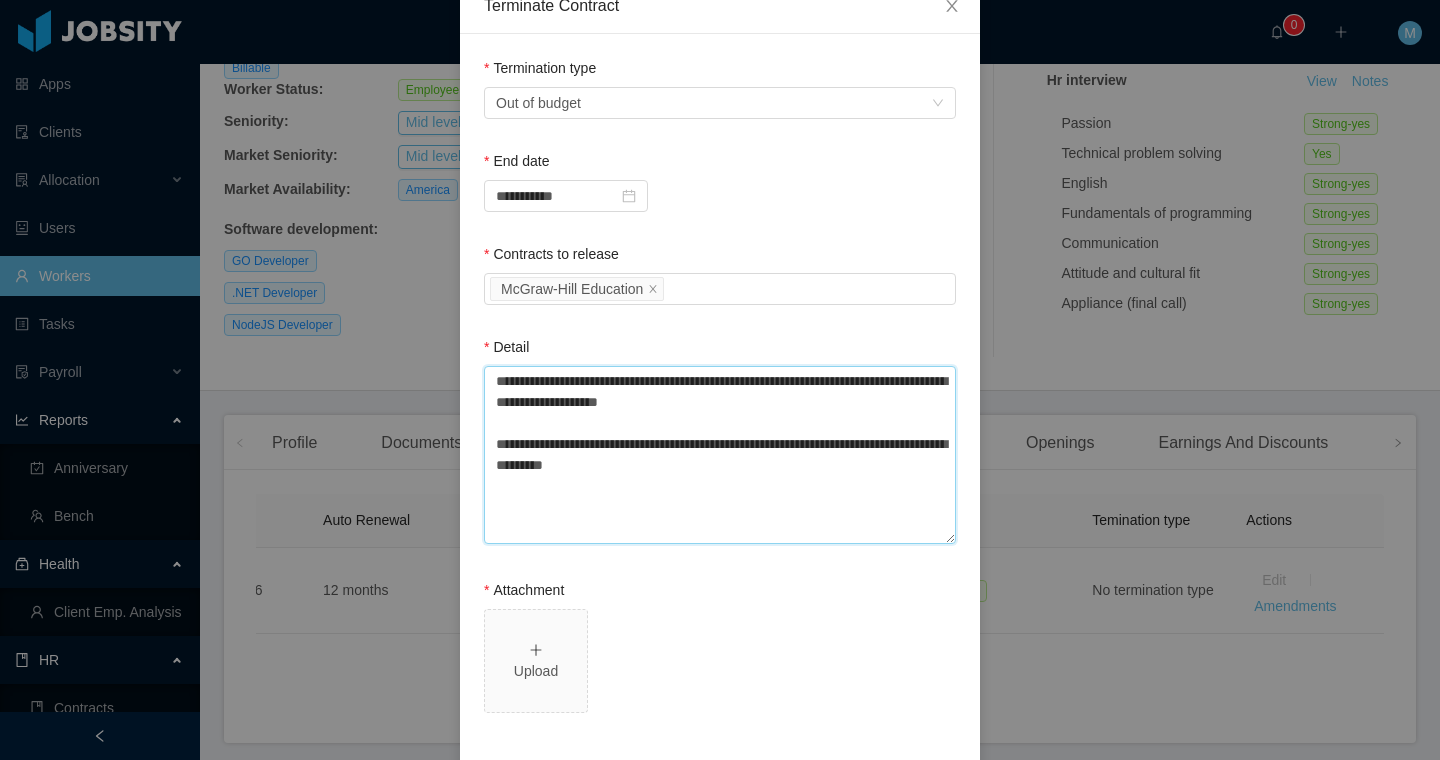 type 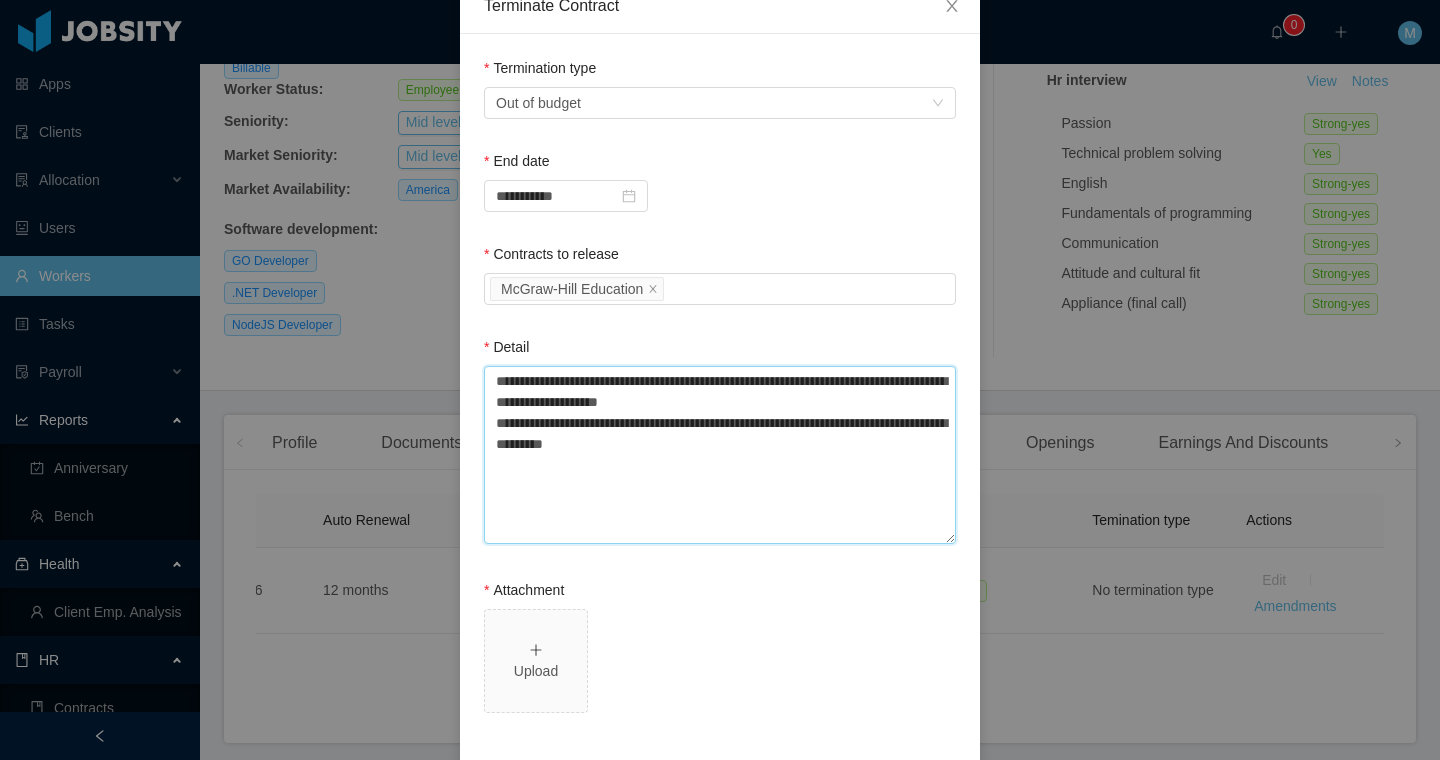 type 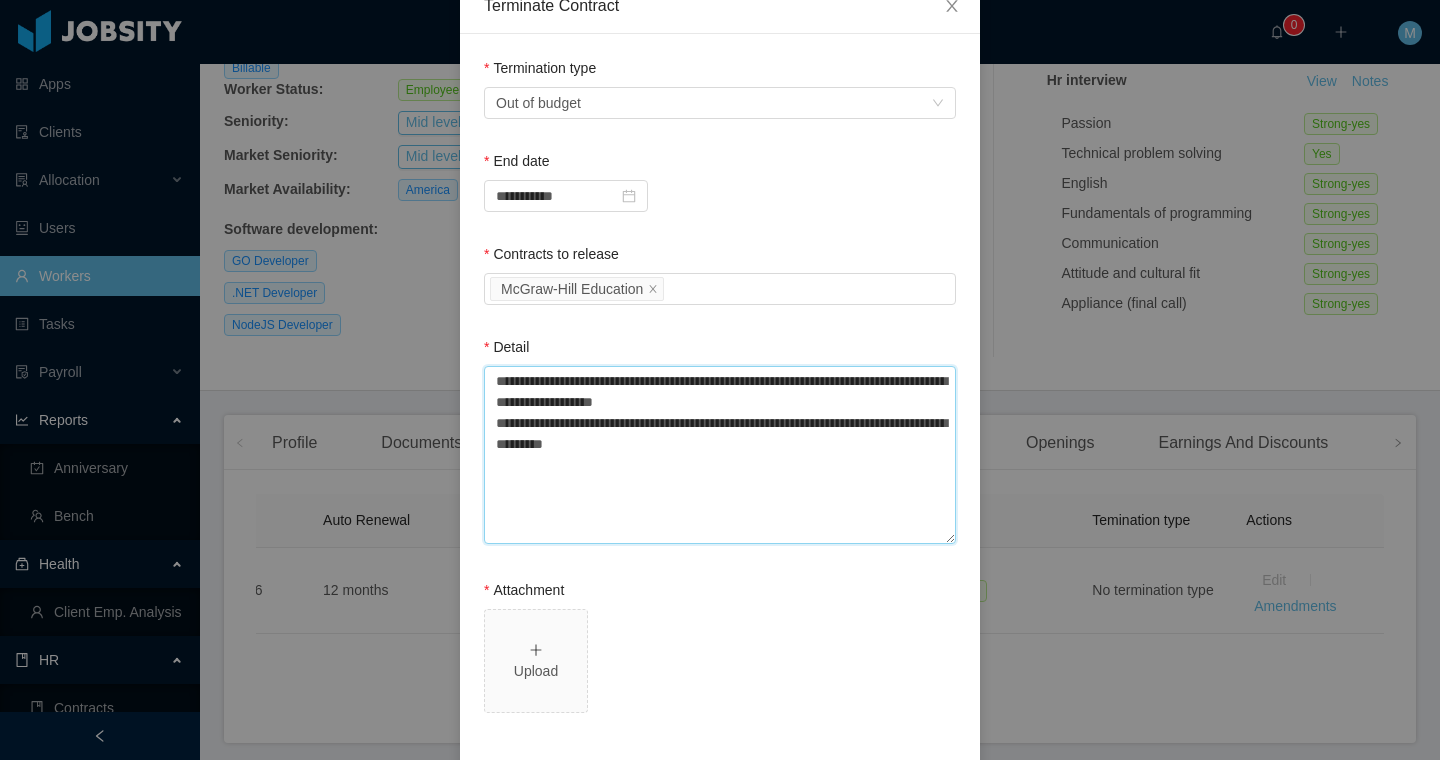 type 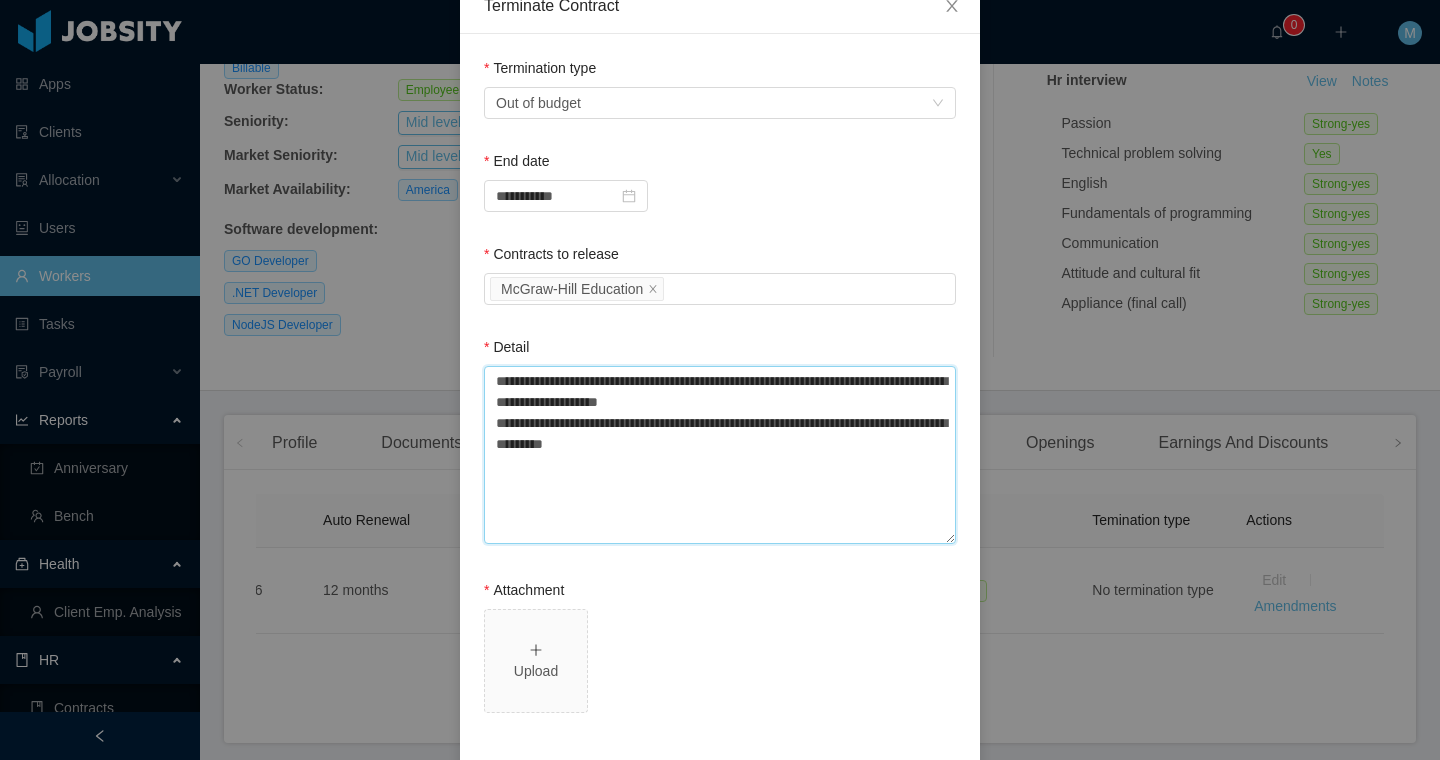 click on "**********" at bounding box center (720, 455) 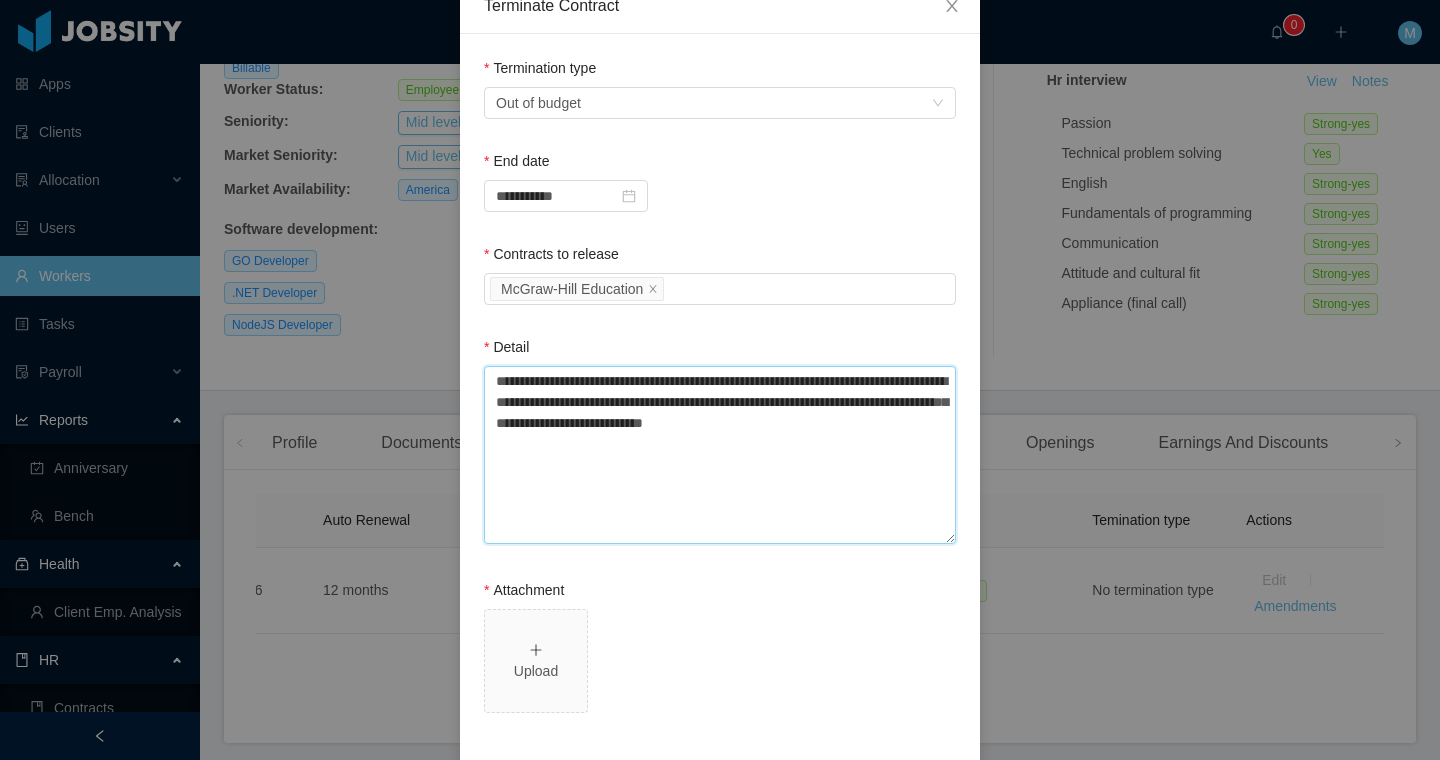 type 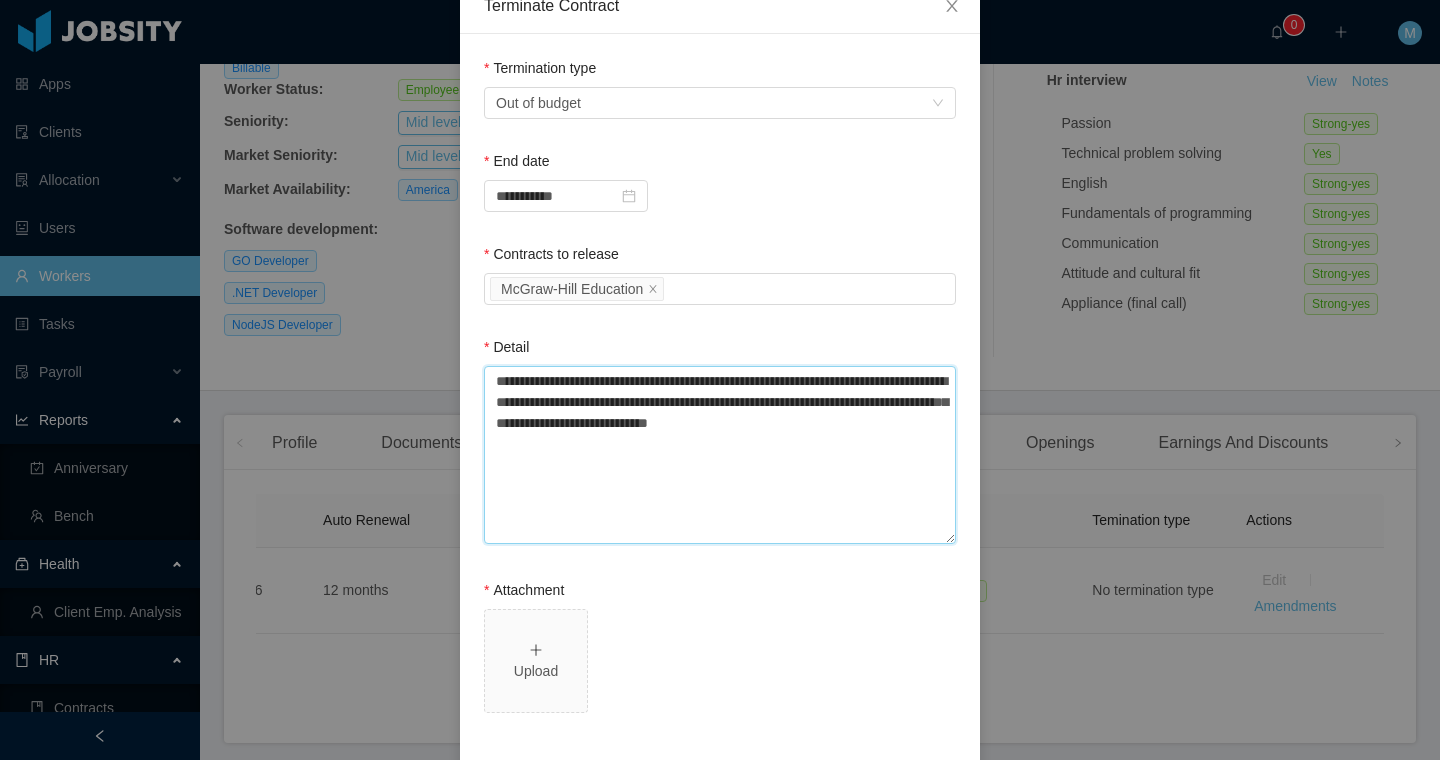 type on "**********" 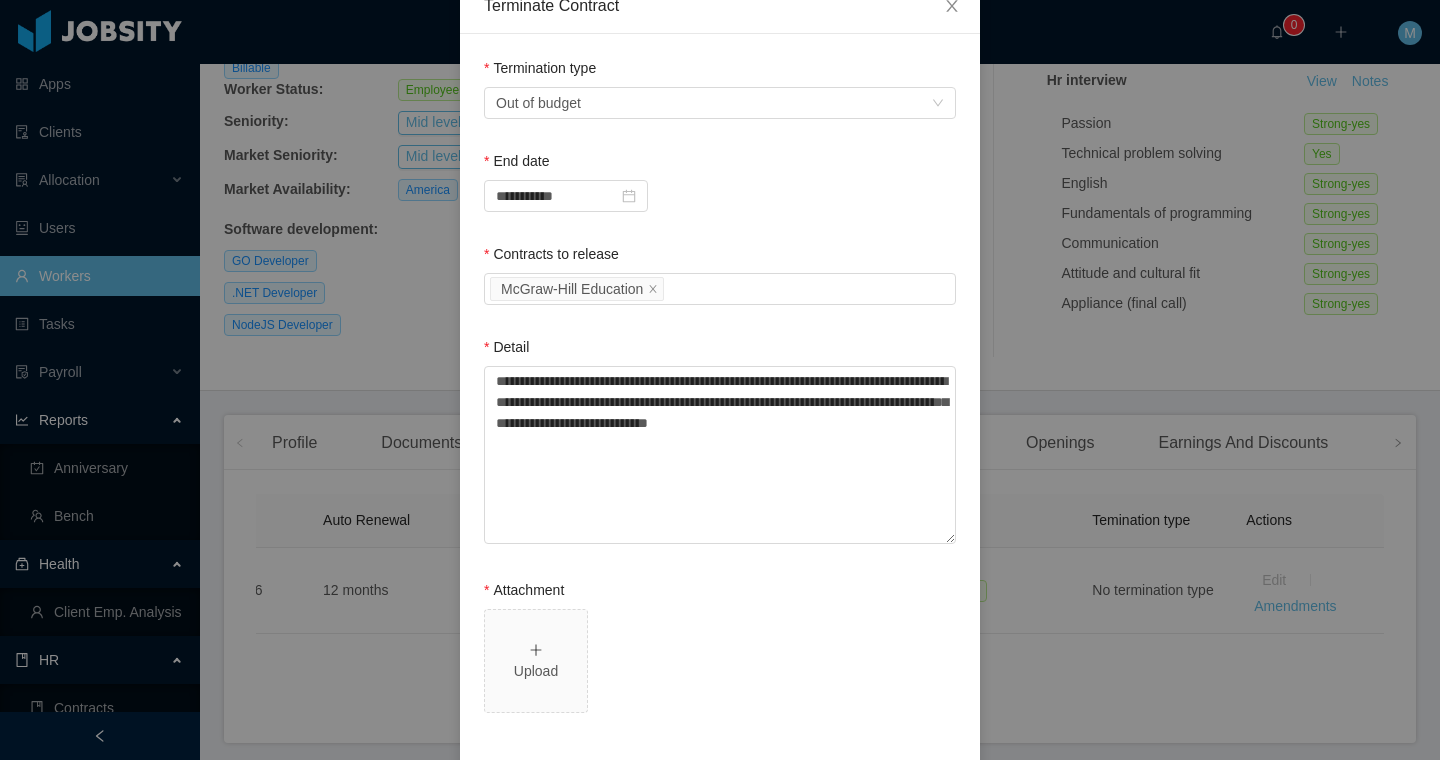click on "**********" at bounding box center [720, 396] 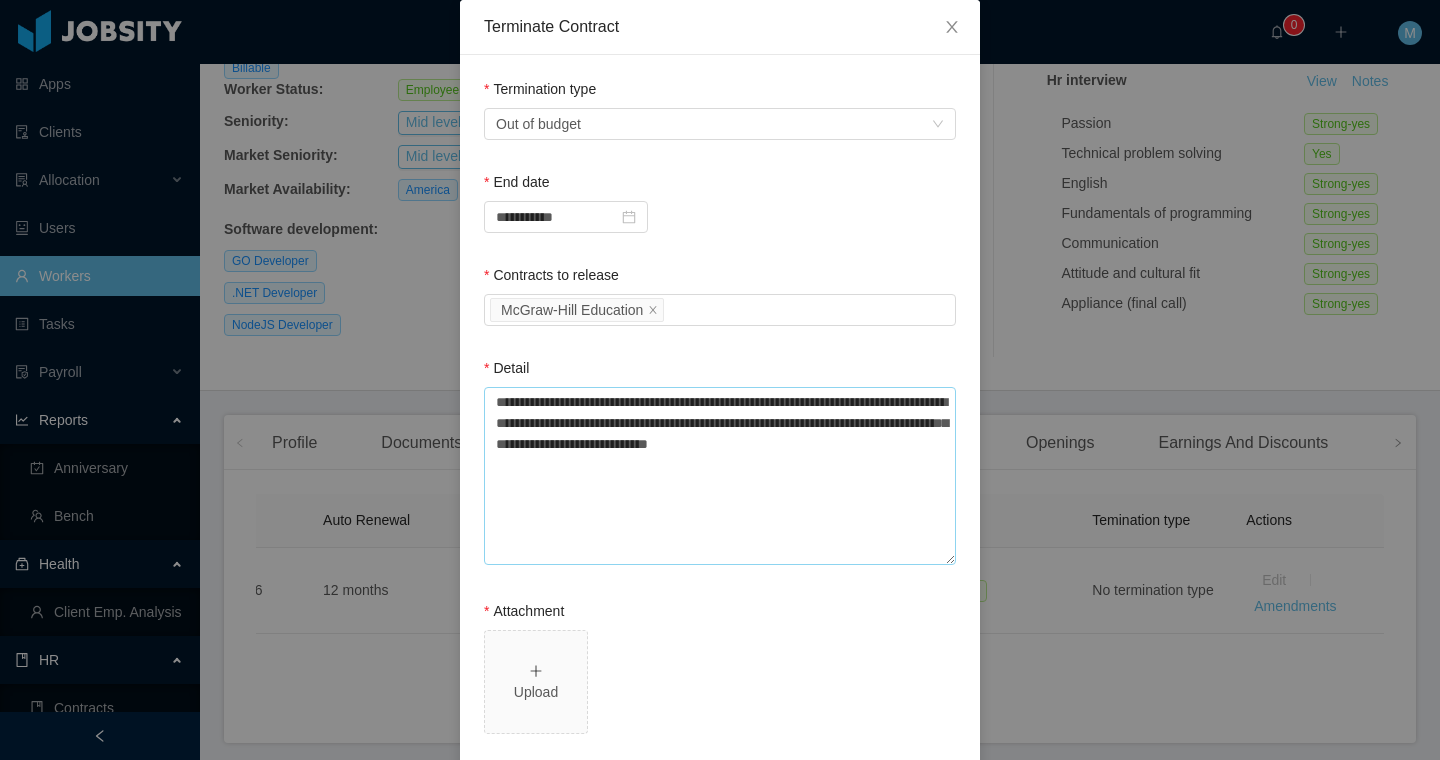 scroll, scrollTop: 220, scrollLeft: 0, axis: vertical 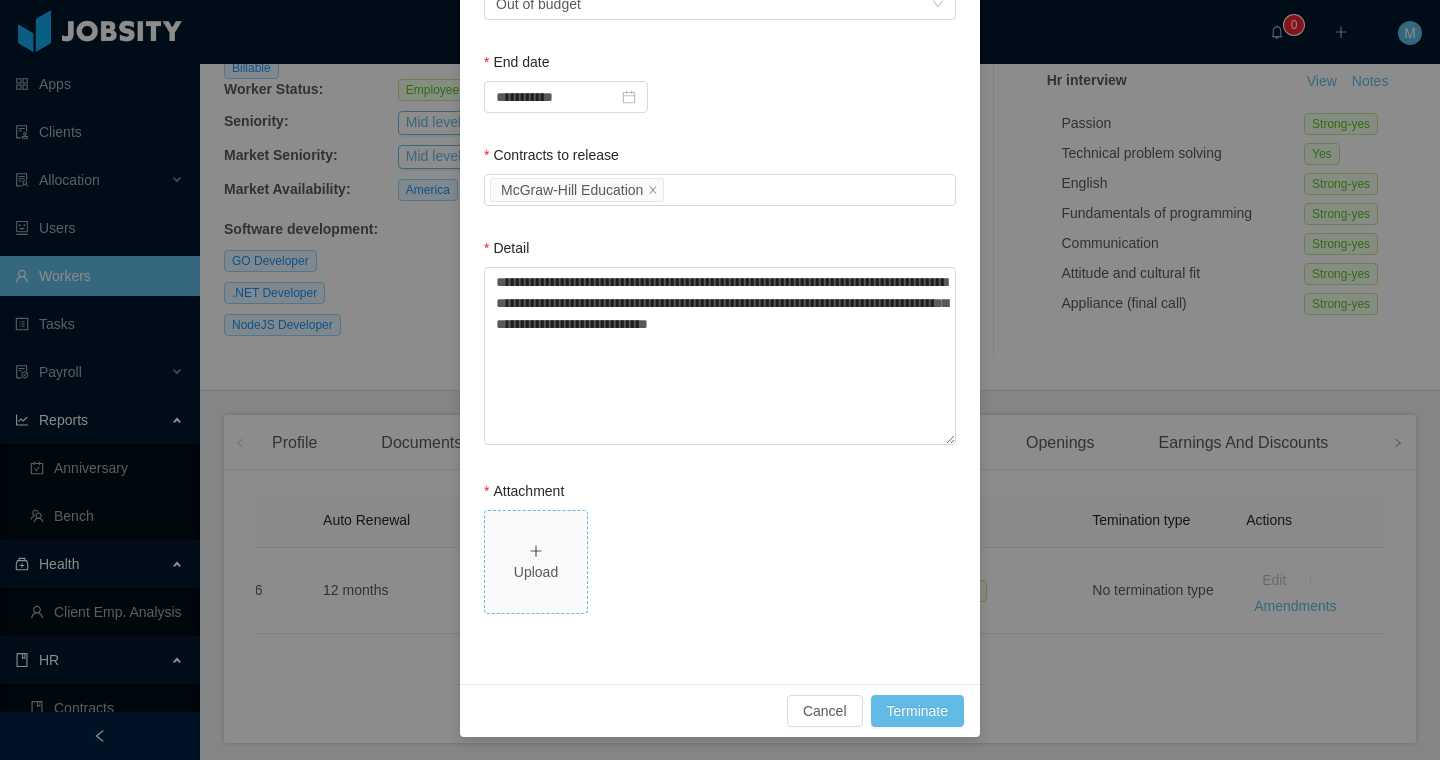 click on "Upload" at bounding box center (536, 572) 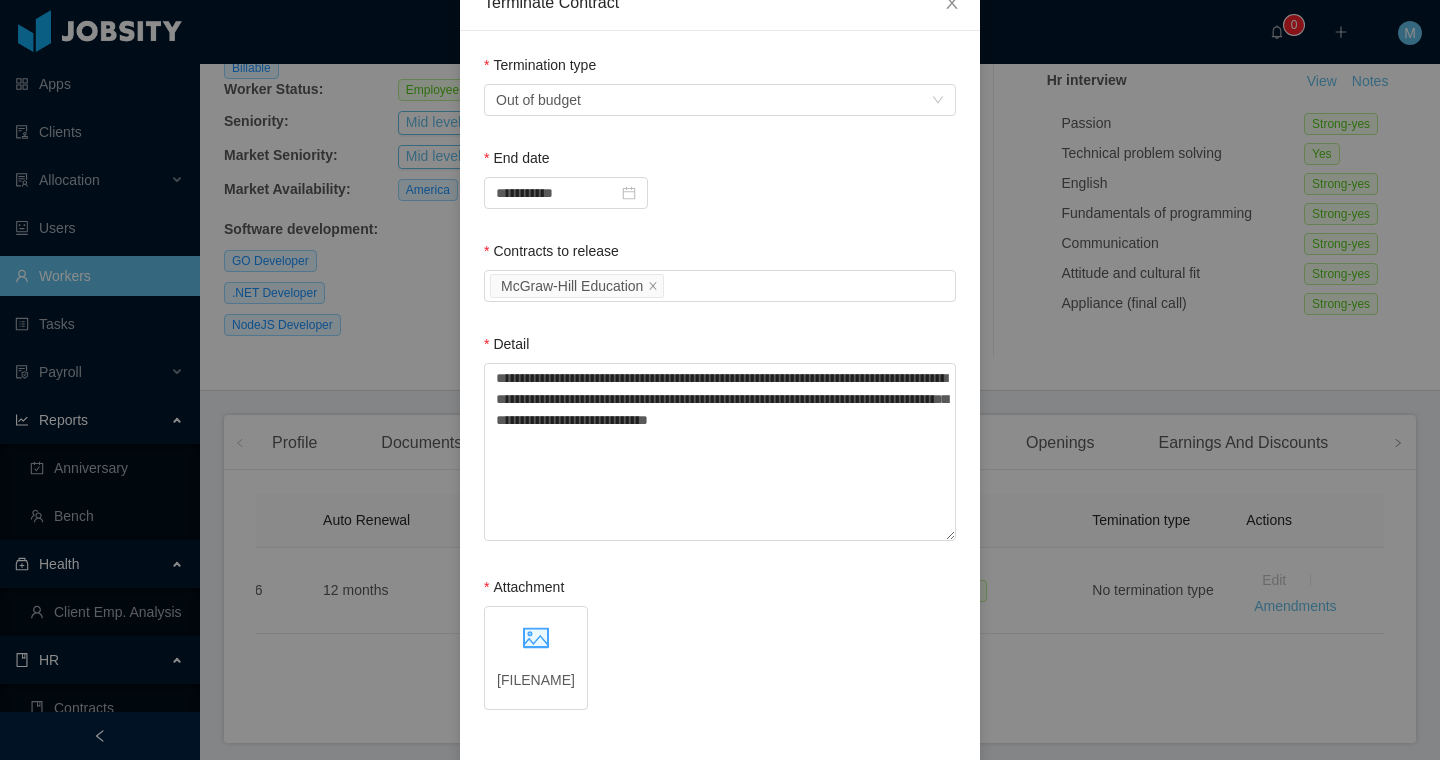 scroll, scrollTop: 220, scrollLeft: 0, axis: vertical 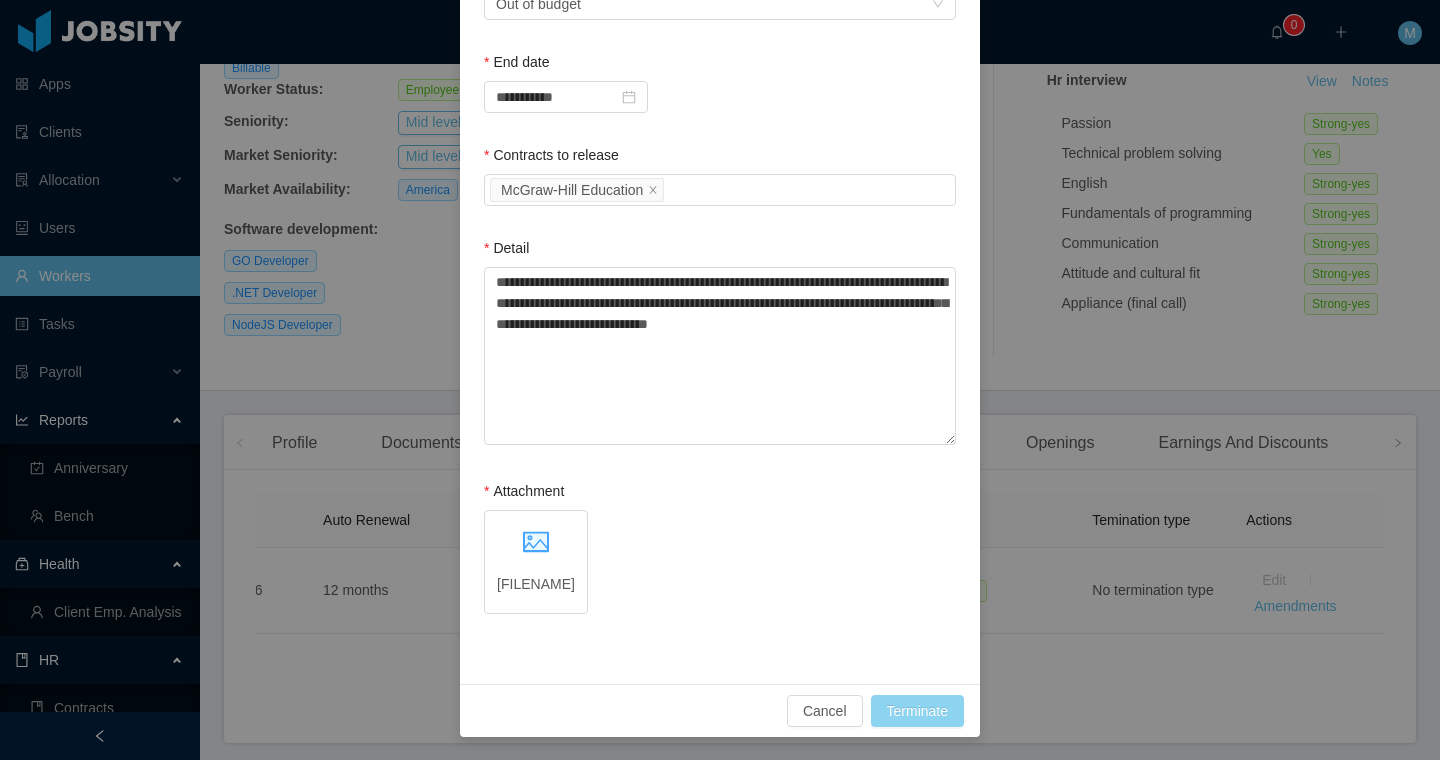 click on "Terminate" at bounding box center (917, 711) 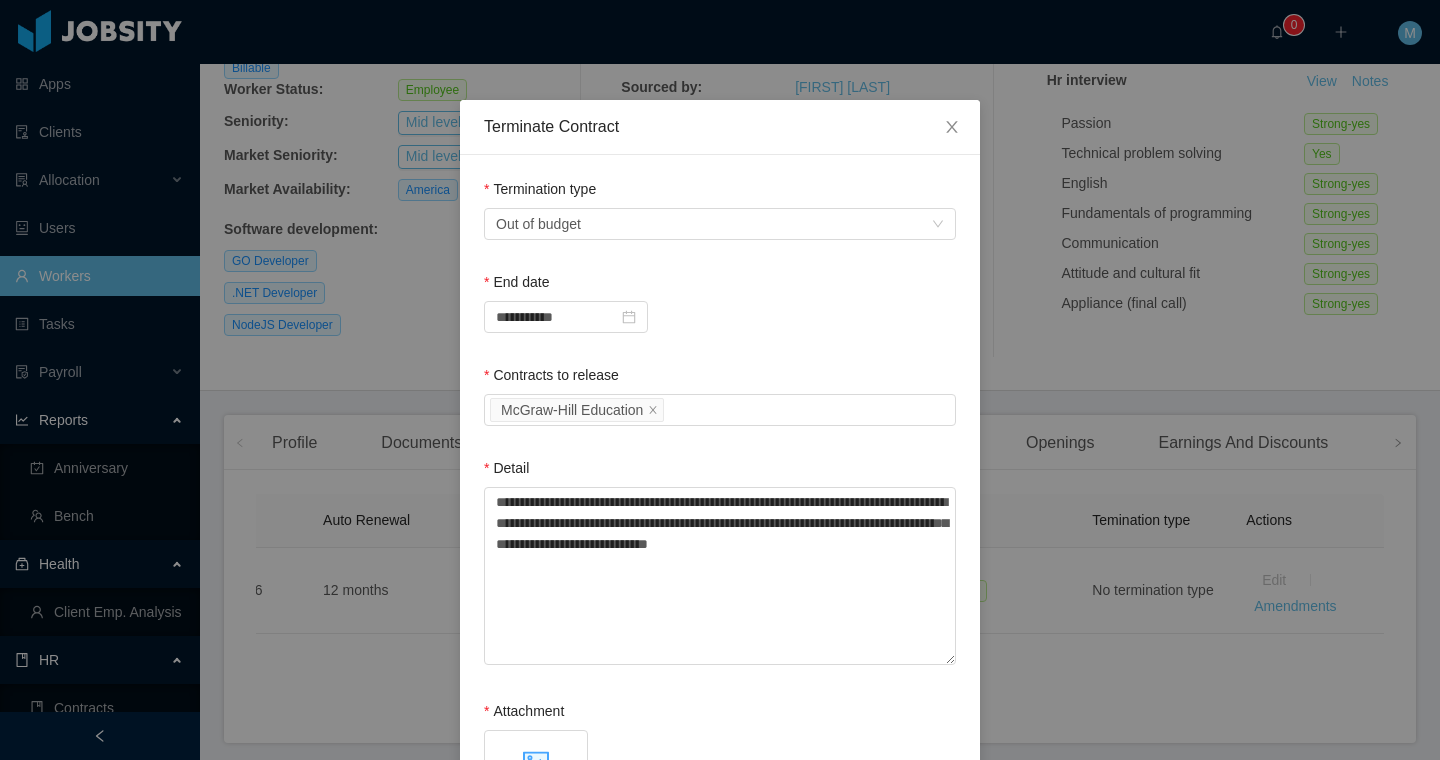 scroll, scrollTop: 220, scrollLeft: 0, axis: vertical 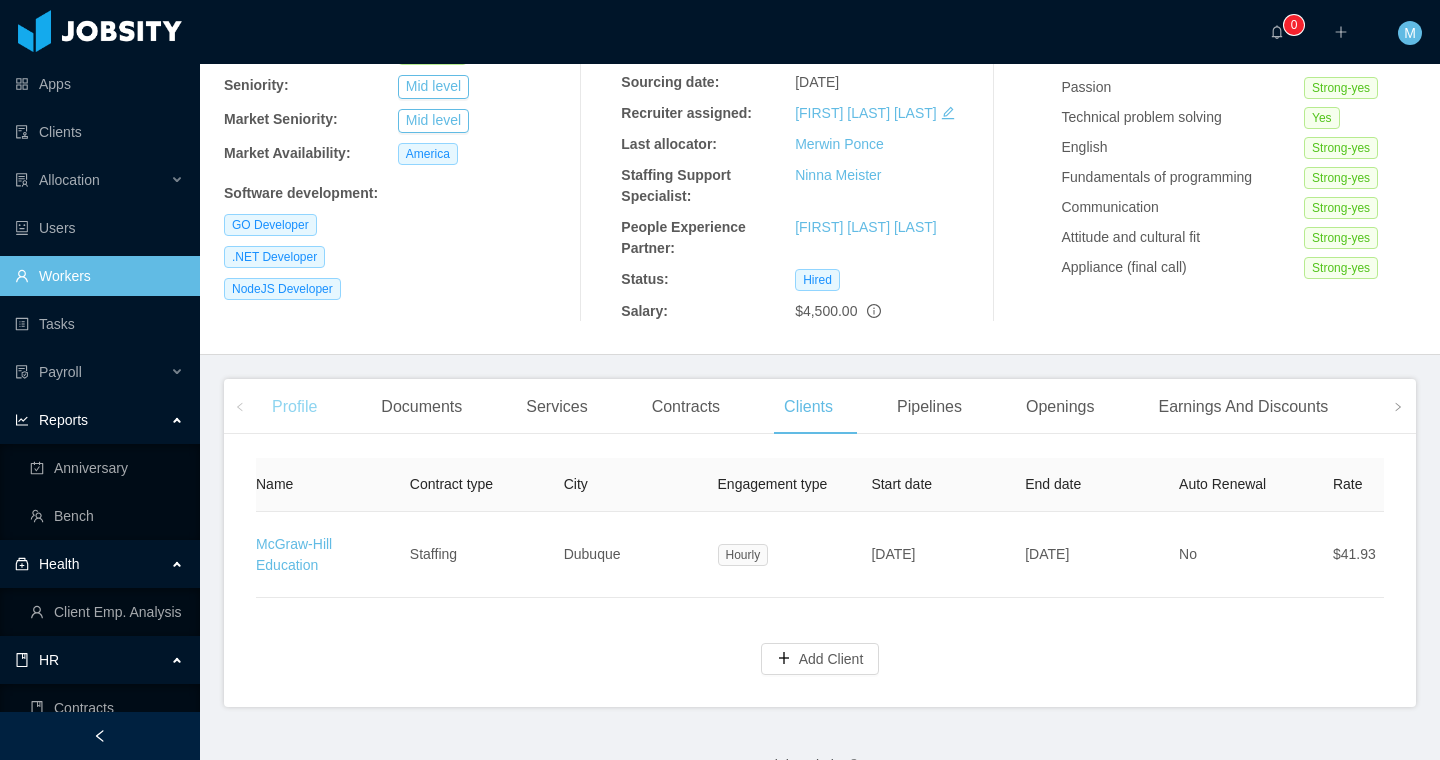 click on "Profile" at bounding box center (294, 407) 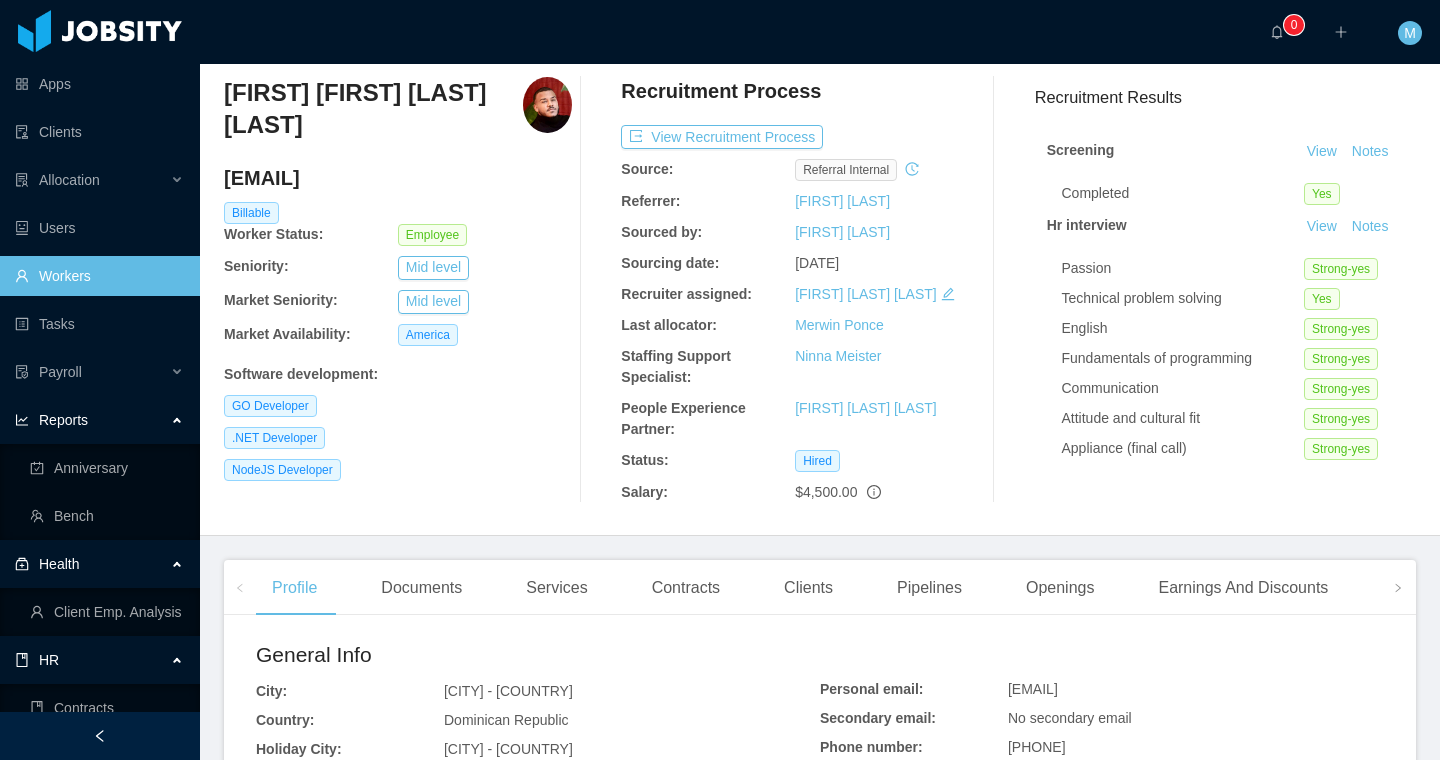 scroll, scrollTop: 0, scrollLeft: 0, axis: both 